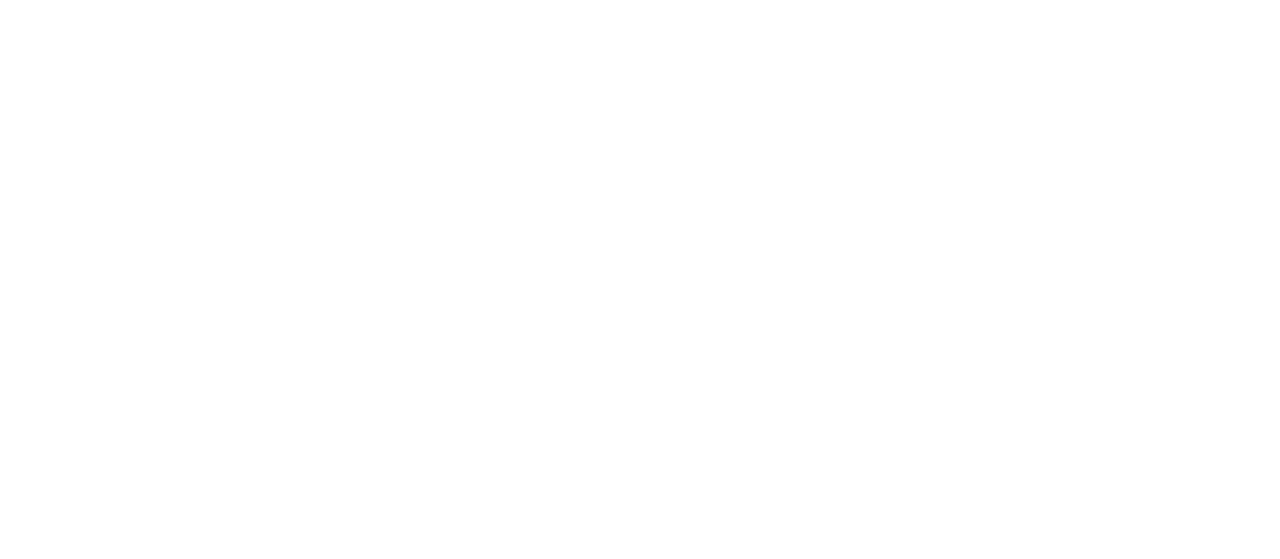 scroll, scrollTop: 0, scrollLeft: 0, axis: both 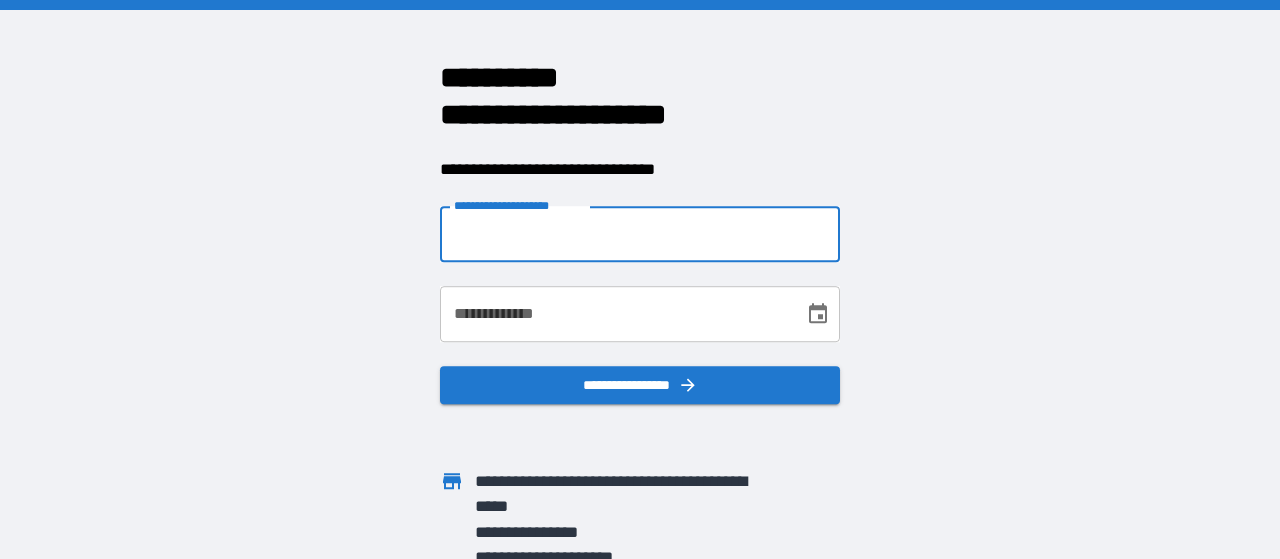 click on "**********" at bounding box center (640, 234) 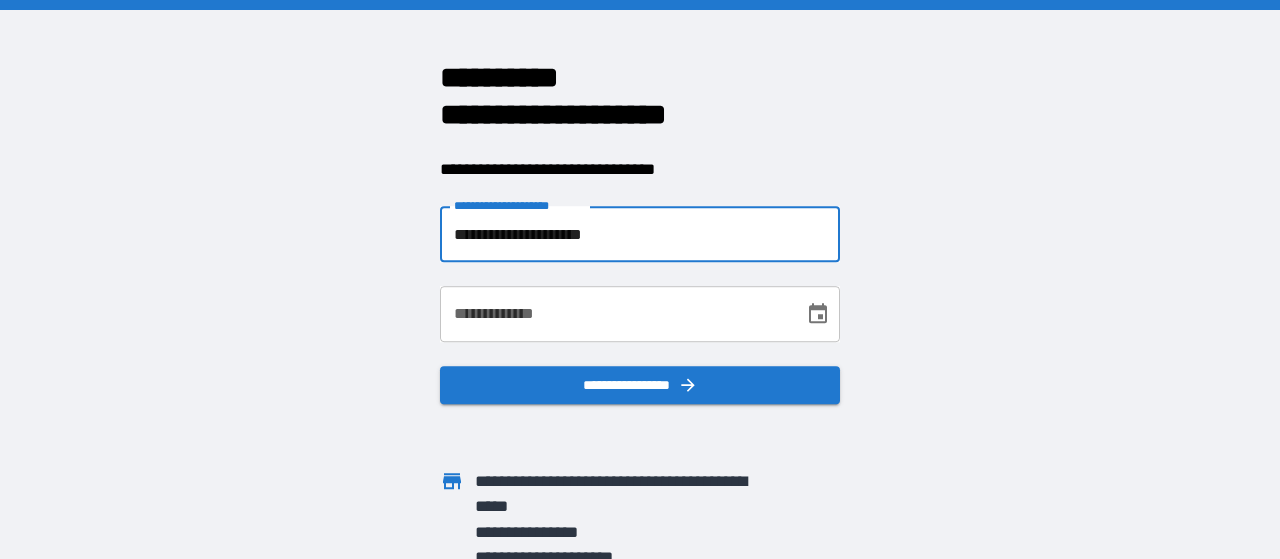 type on "**********" 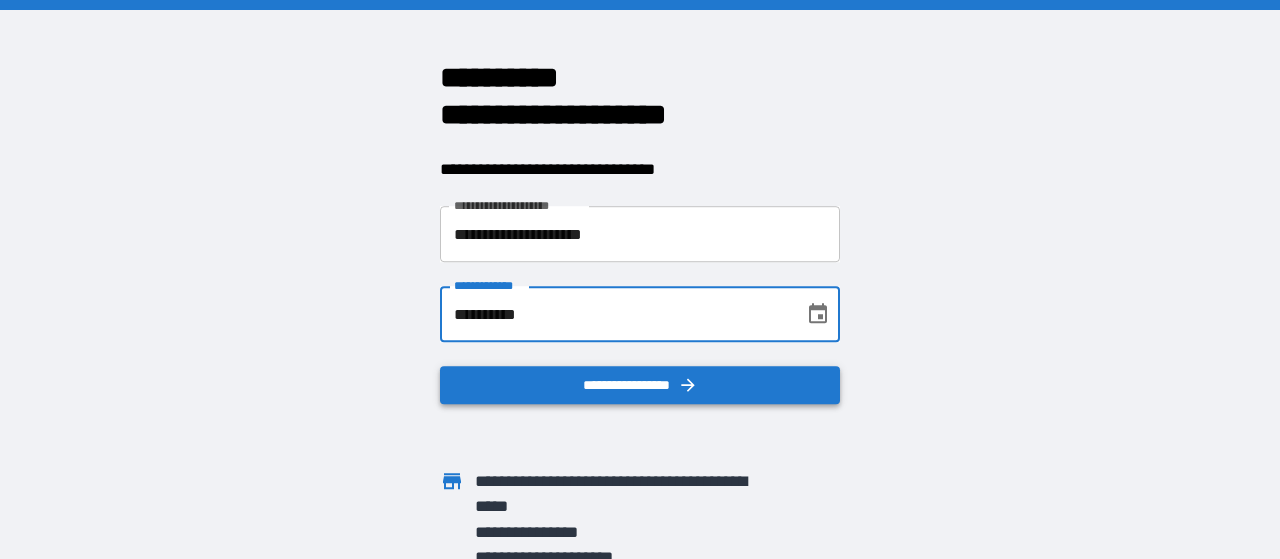 type on "**********" 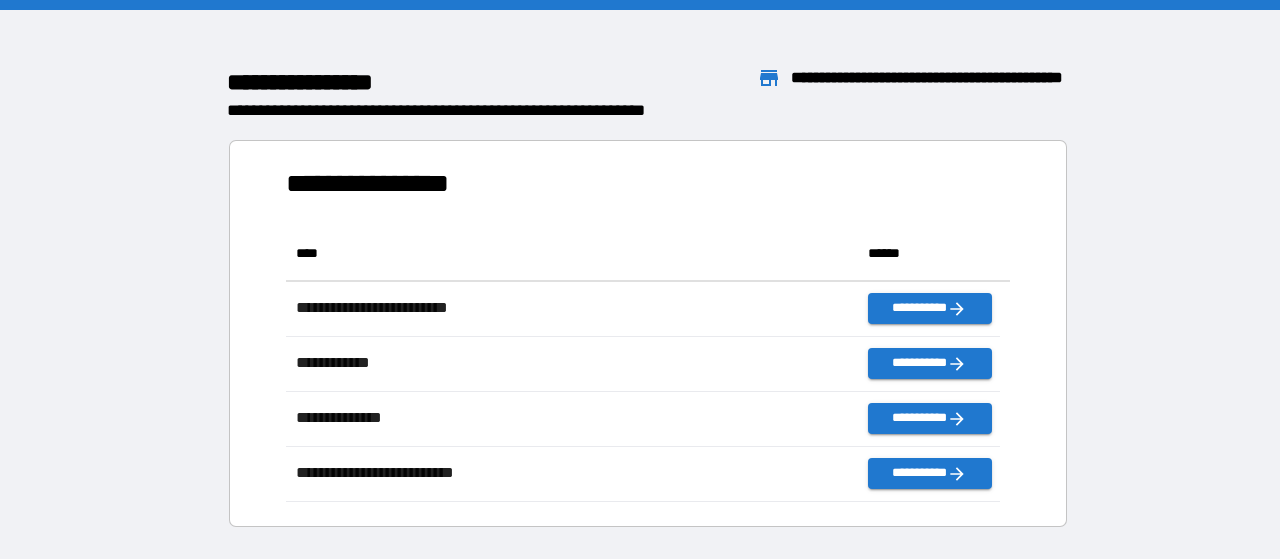 scroll, scrollTop: 16, scrollLeft: 16, axis: both 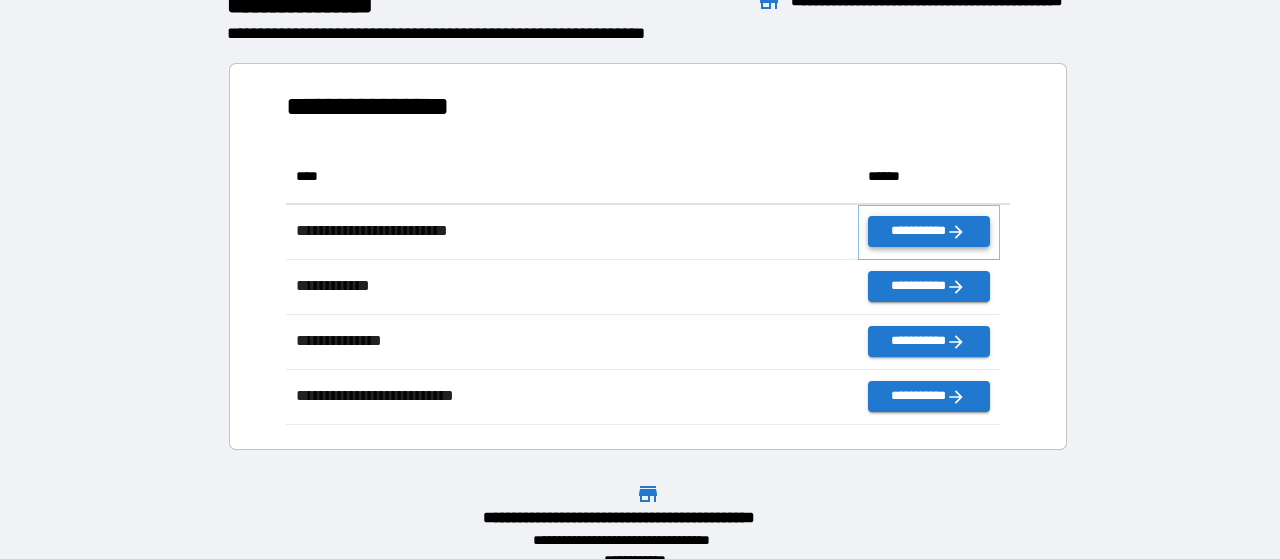click on "**********" at bounding box center [929, 231] 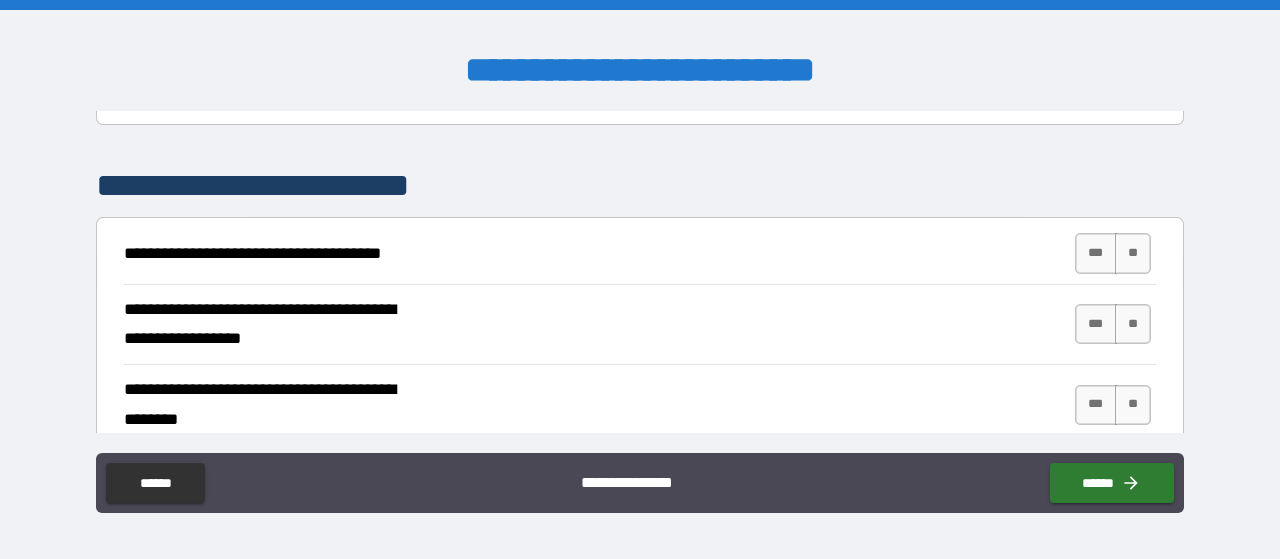 scroll, scrollTop: 306, scrollLeft: 0, axis: vertical 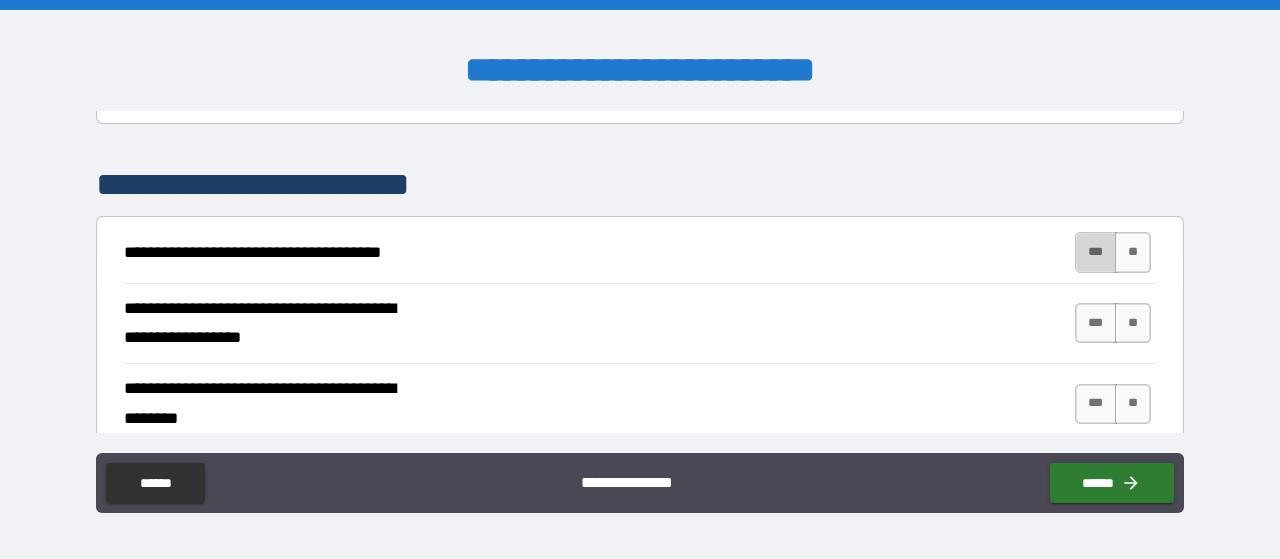 click on "***" at bounding box center [1096, 252] 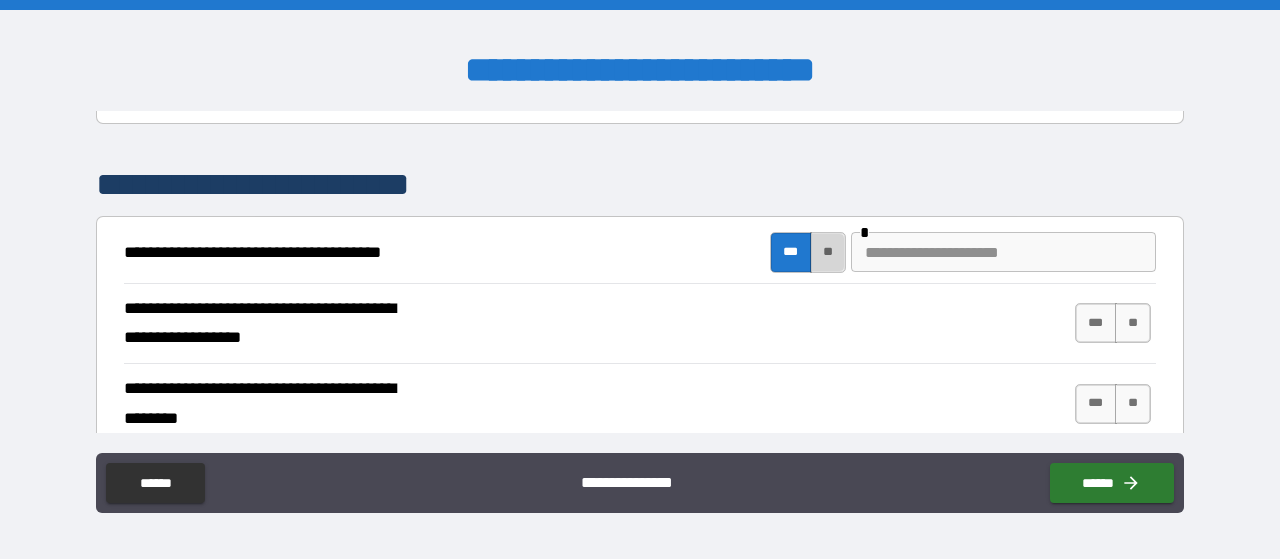click on "**" at bounding box center (828, 252) 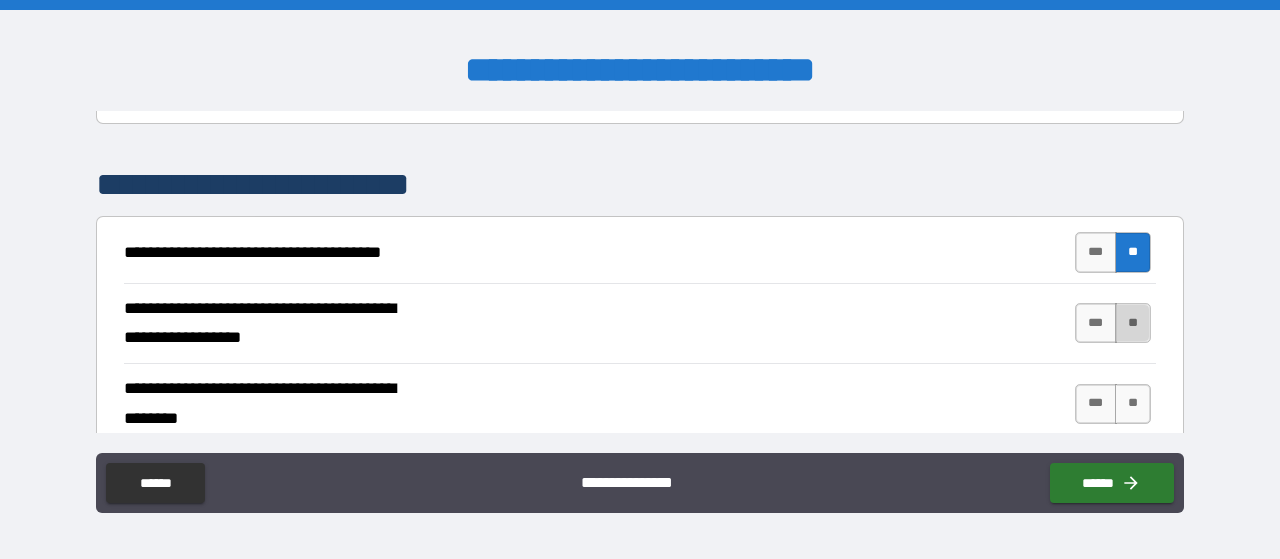 click on "**" at bounding box center (1133, 323) 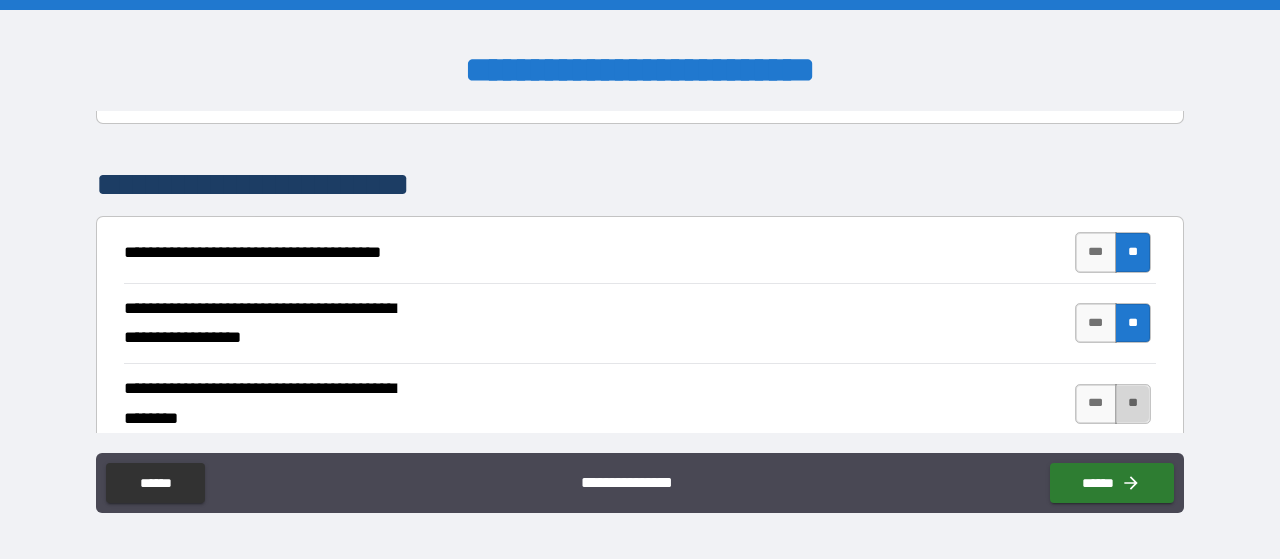 click on "**" at bounding box center [1133, 404] 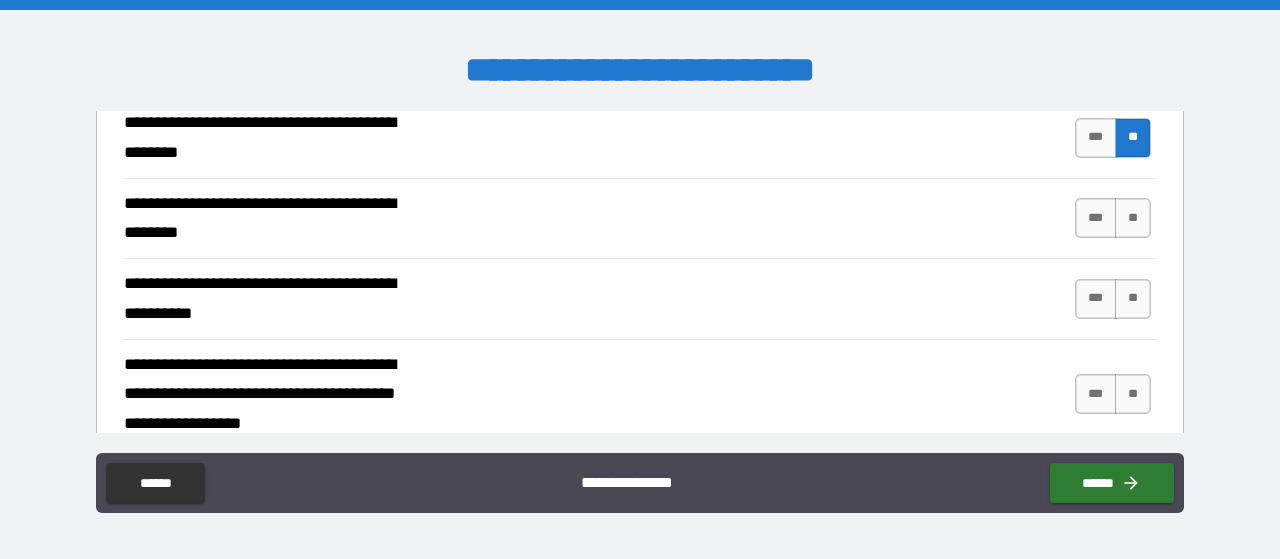 scroll, scrollTop: 633, scrollLeft: 0, axis: vertical 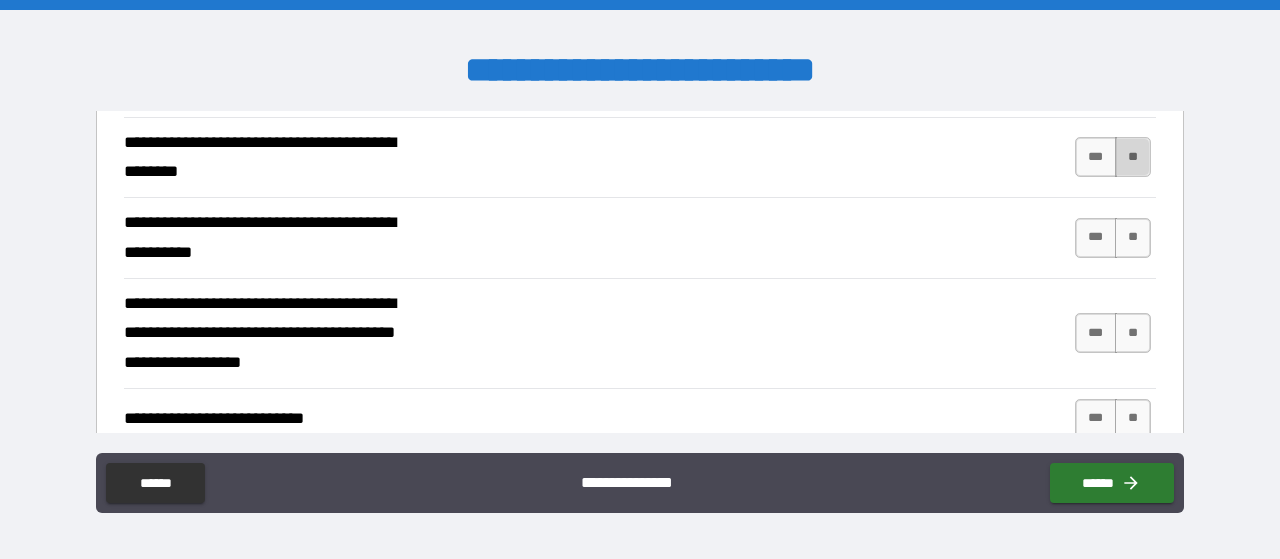 click on "**" at bounding box center [1133, 157] 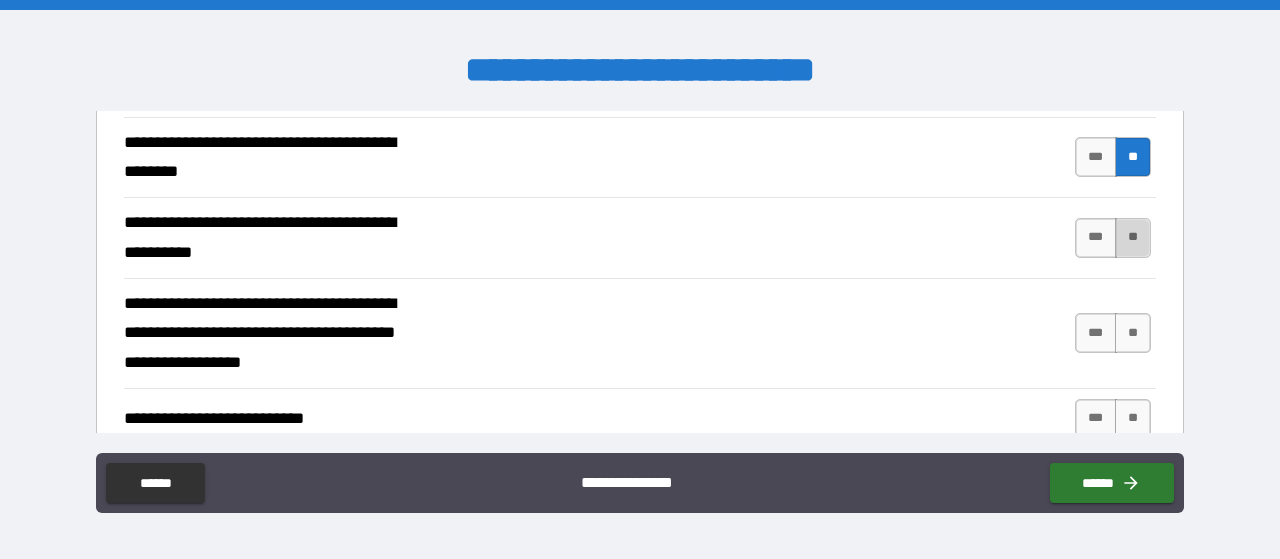 click on "**" at bounding box center [1133, 238] 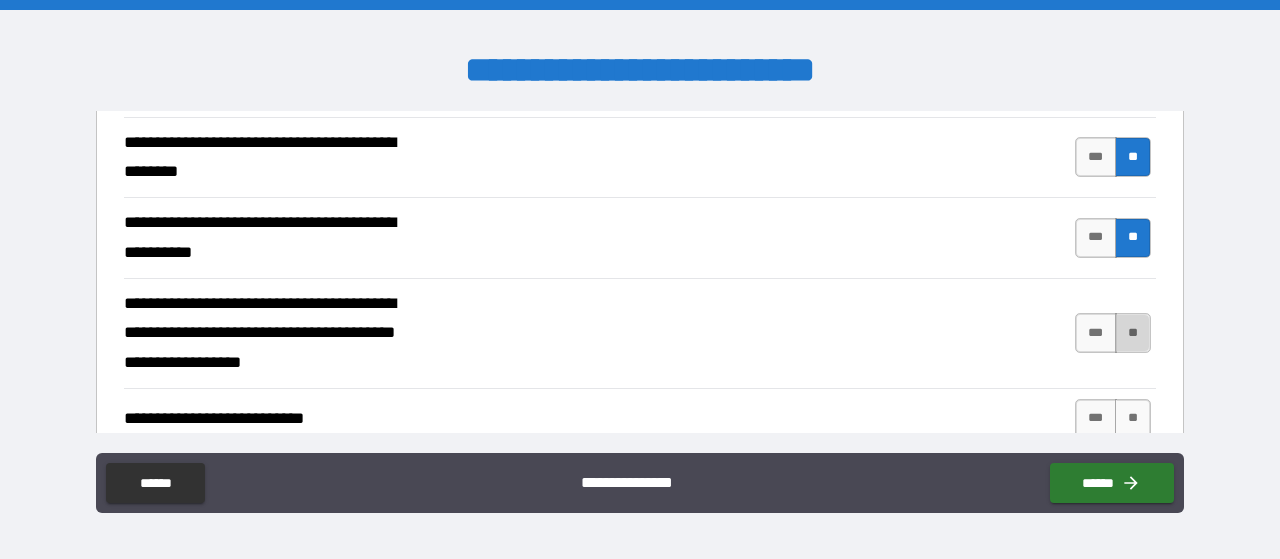 click on "**" at bounding box center (1133, 333) 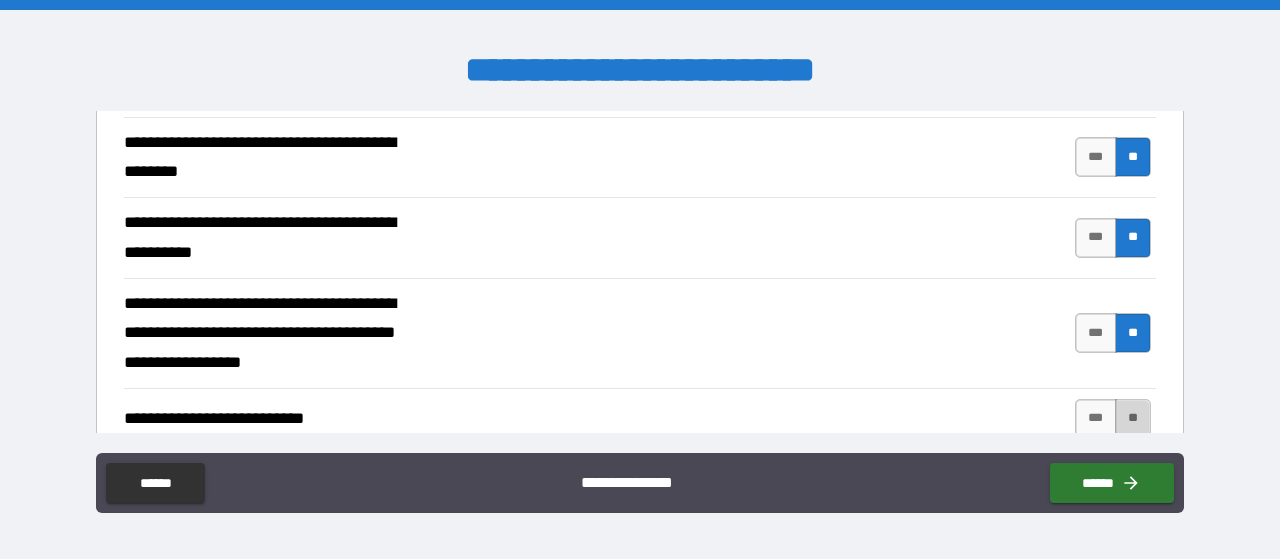 click on "**" at bounding box center (1133, 419) 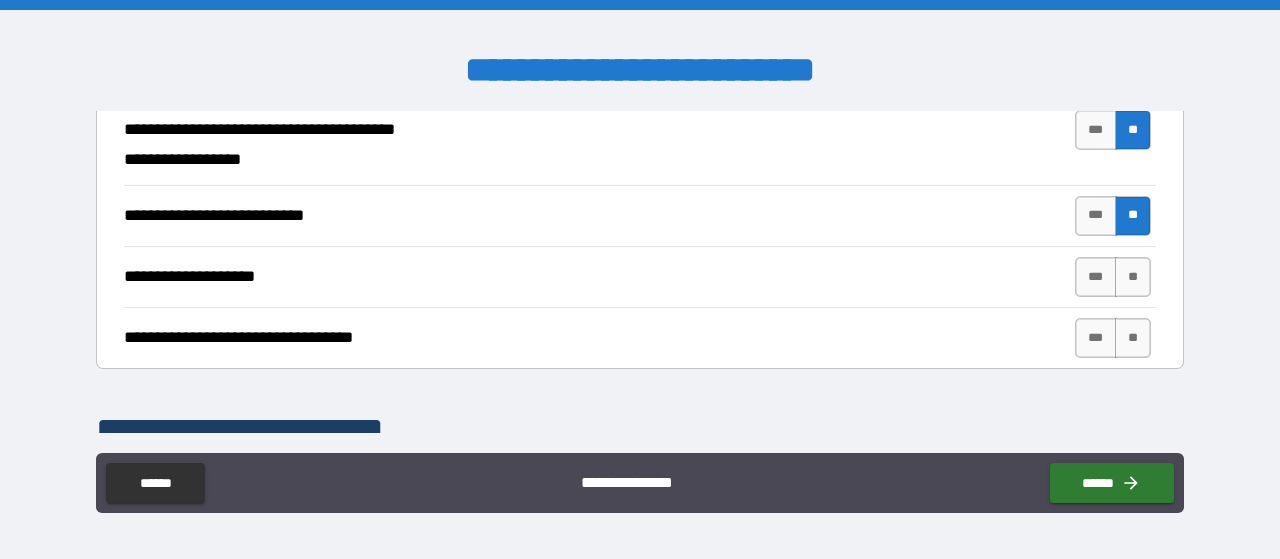 scroll, scrollTop: 839, scrollLeft: 0, axis: vertical 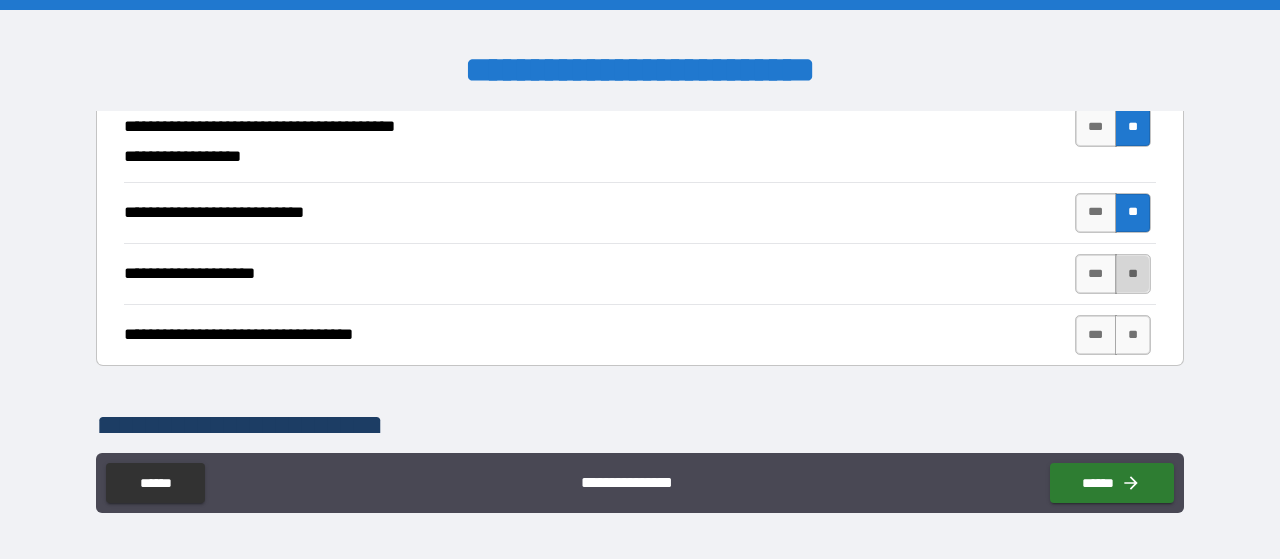 click on "**" at bounding box center [1133, 274] 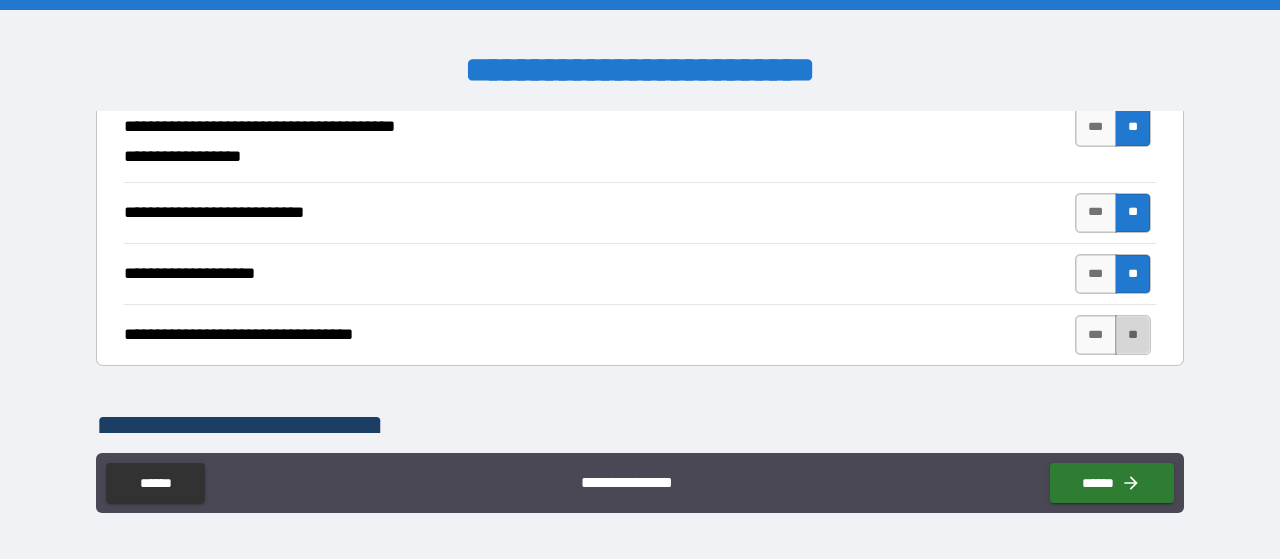 click on "**" at bounding box center (1133, 335) 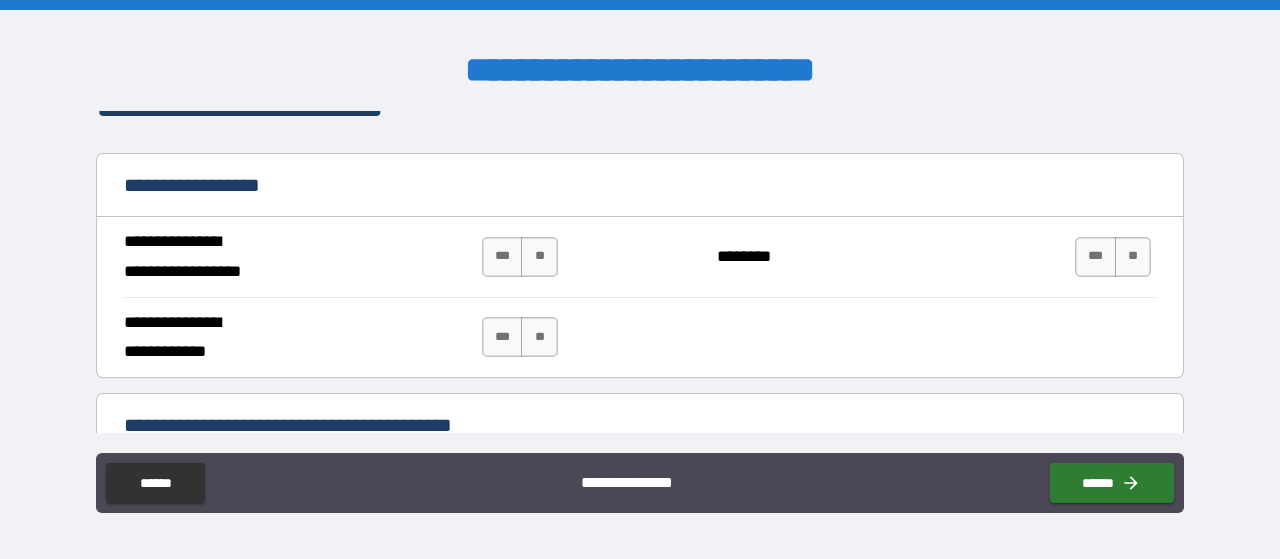 scroll, scrollTop: 1160, scrollLeft: 0, axis: vertical 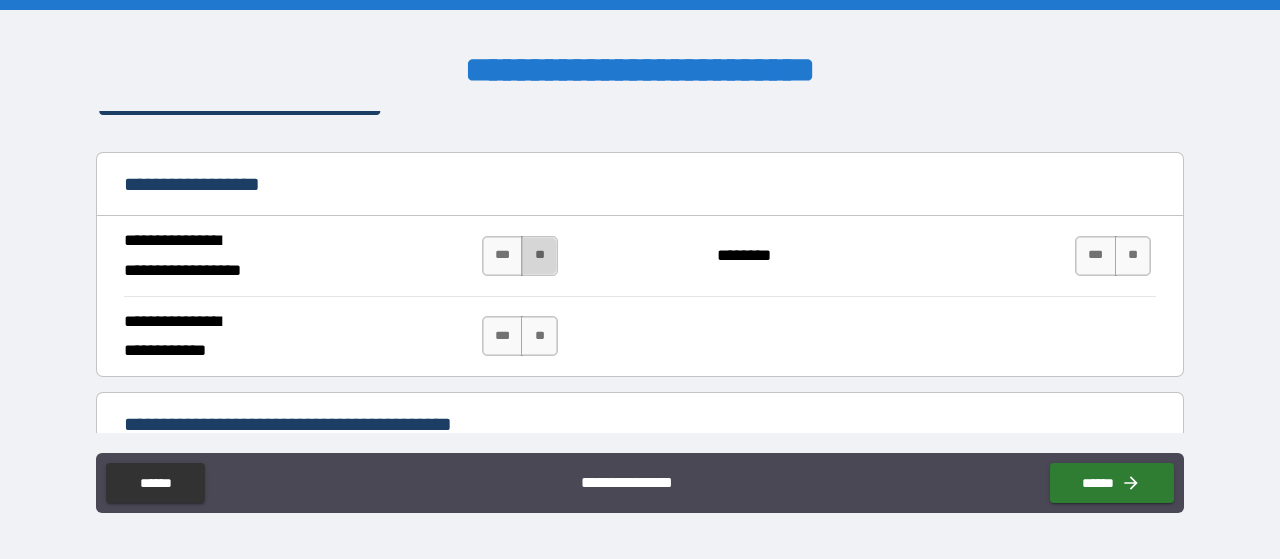 click on "**" at bounding box center (539, 256) 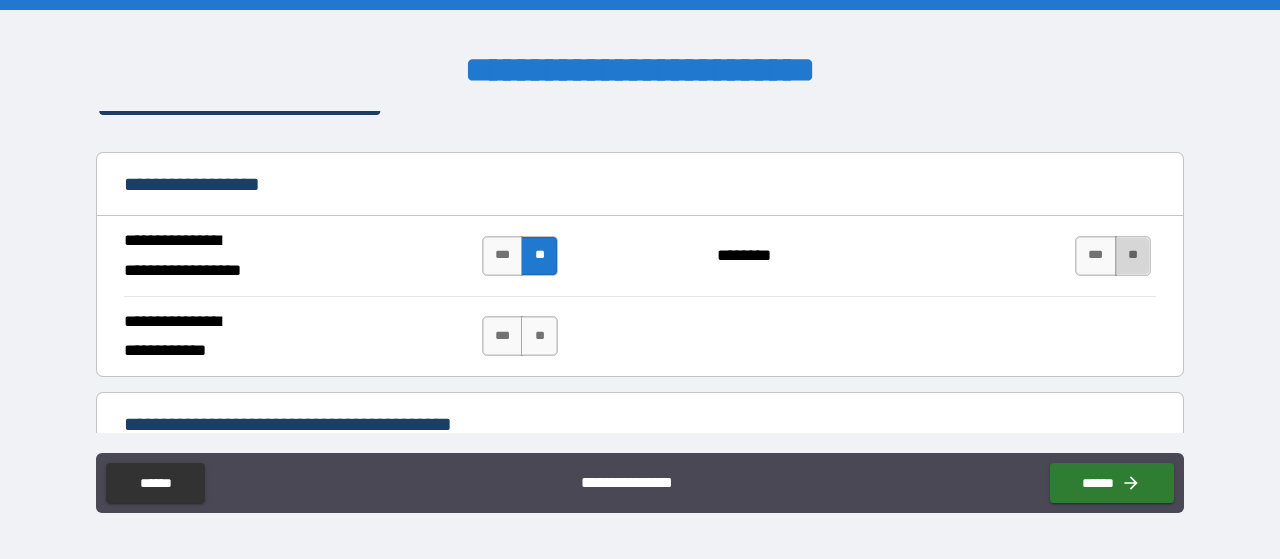 click on "**" at bounding box center (1133, 256) 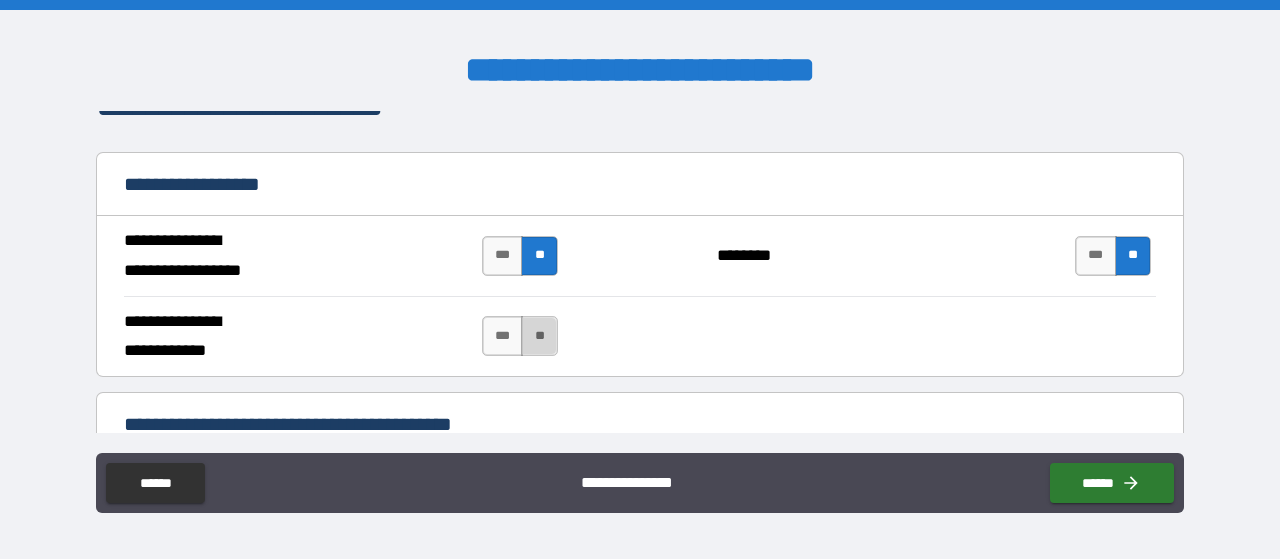 click on "**" at bounding box center [539, 336] 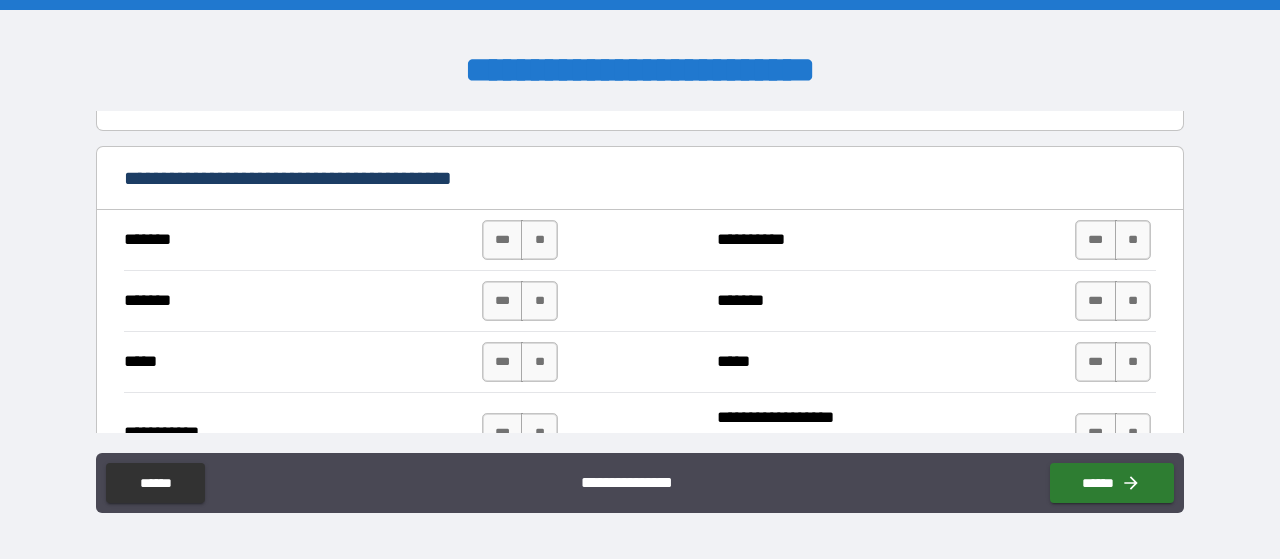 scroll, scrollTop: 1407, scrollLeft: 0, axis: vertical 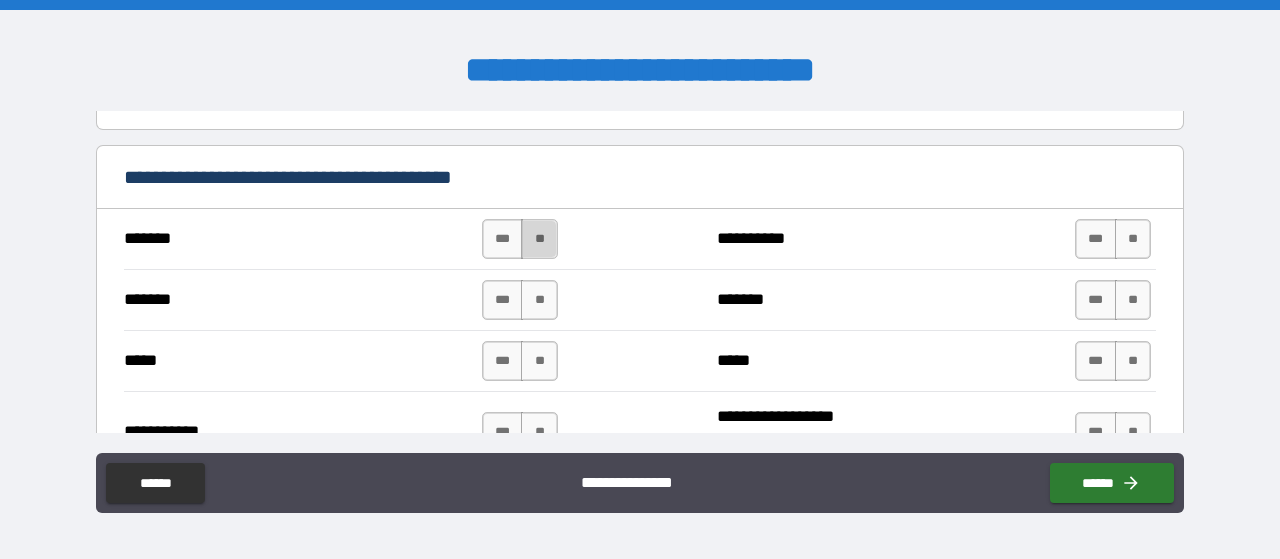 click on "**" at bounding box center [539, 239] 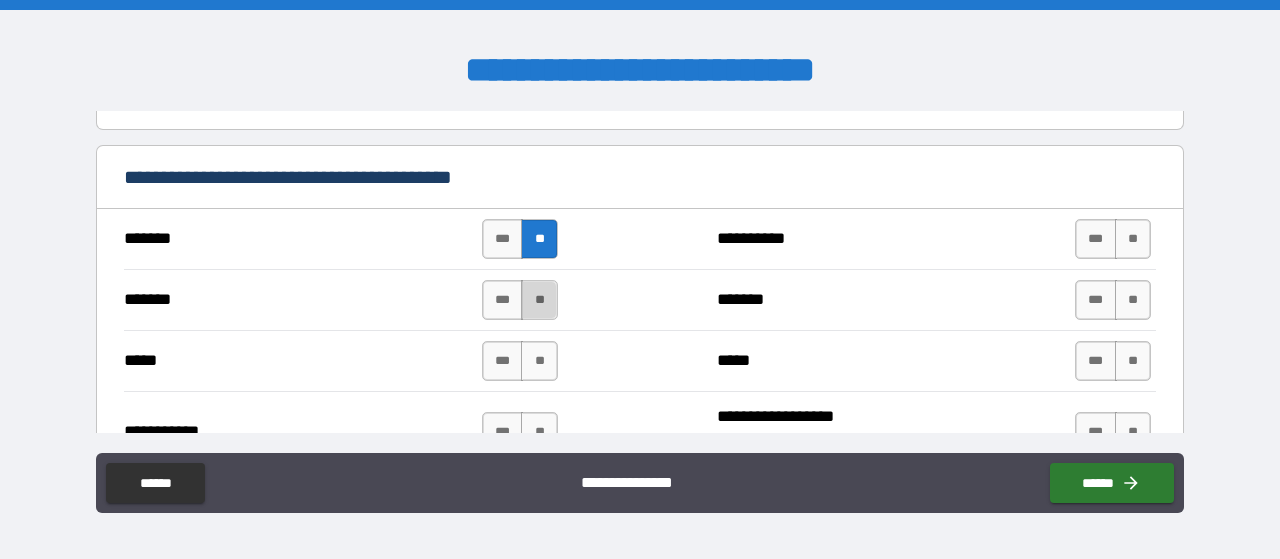 click on "**" at bounding box center (539, 300) 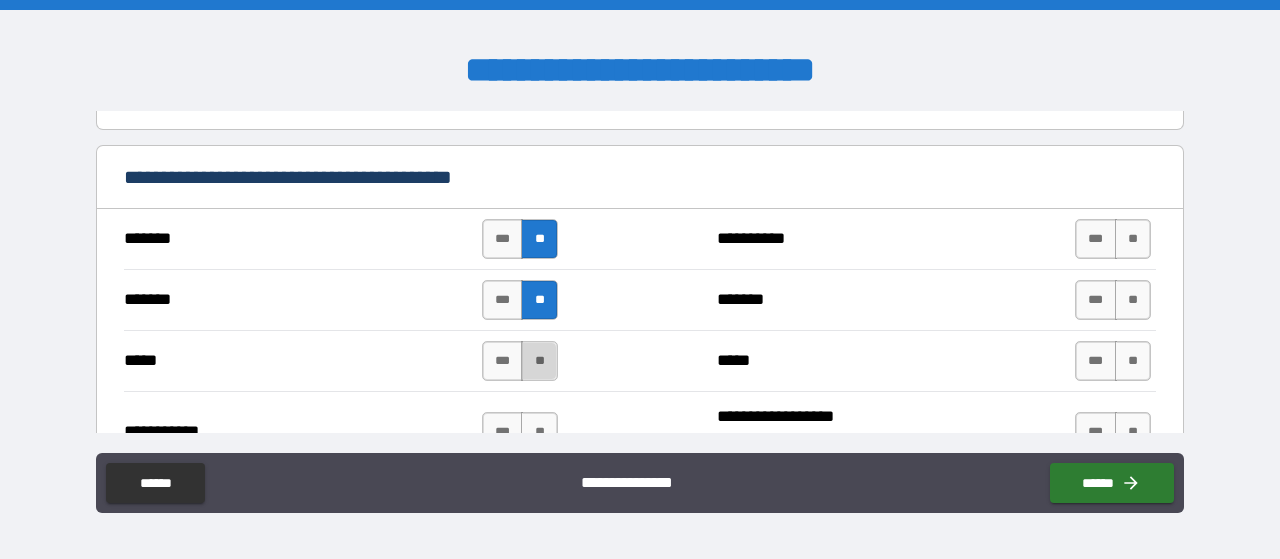 click on "**" at bounding box center (539, 361) 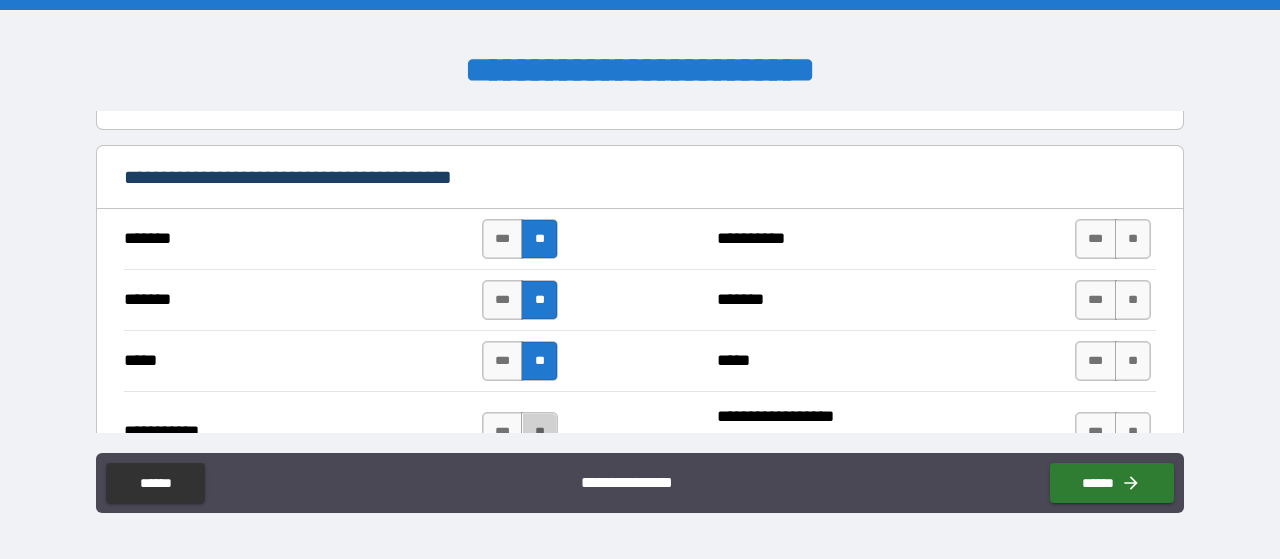 drag, startPoint x: 536, startPoint y: 417, endPoint x: 700, endPoint y: 381, distance: 167.90474 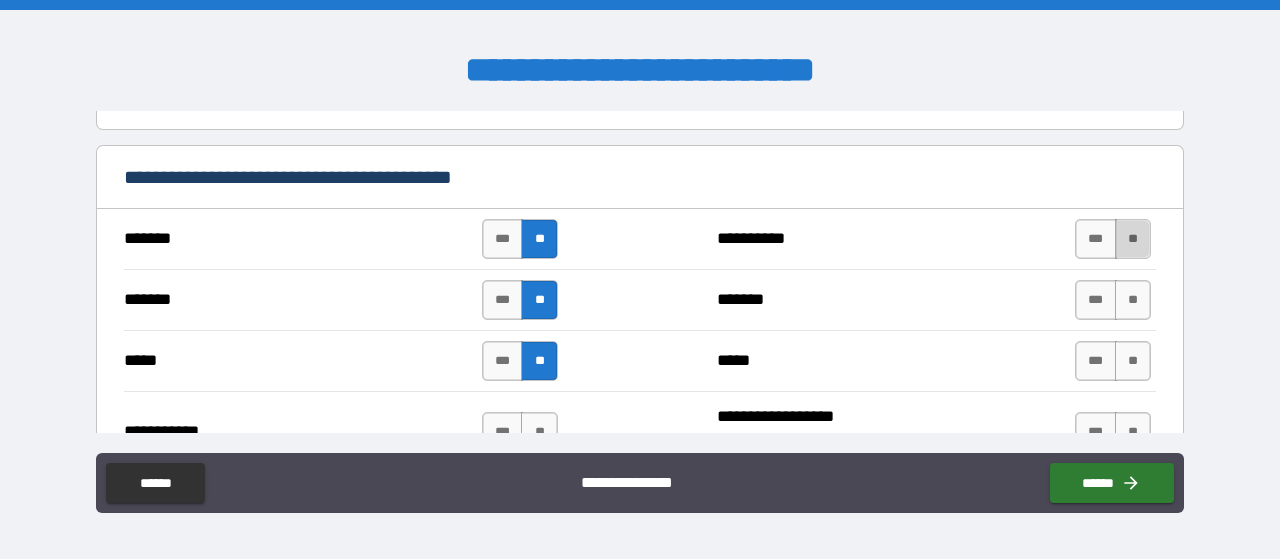 click on "**" at bounding box center [1133, 239] 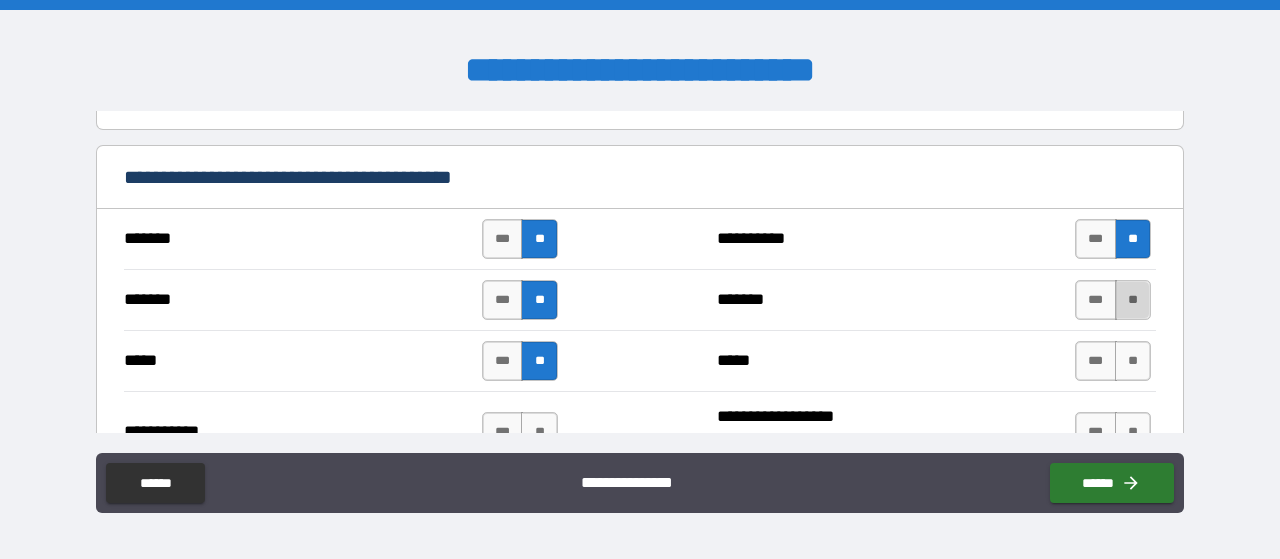 click on "**" at bounding box center [1133, 300] 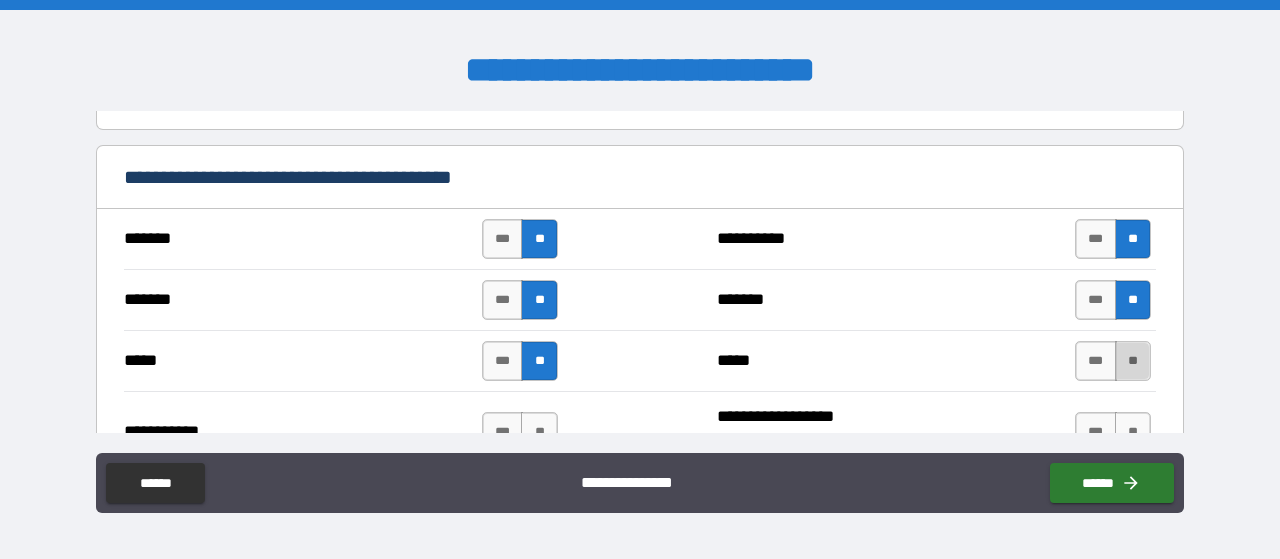 click on "**" at bounding box center [1133, 361] 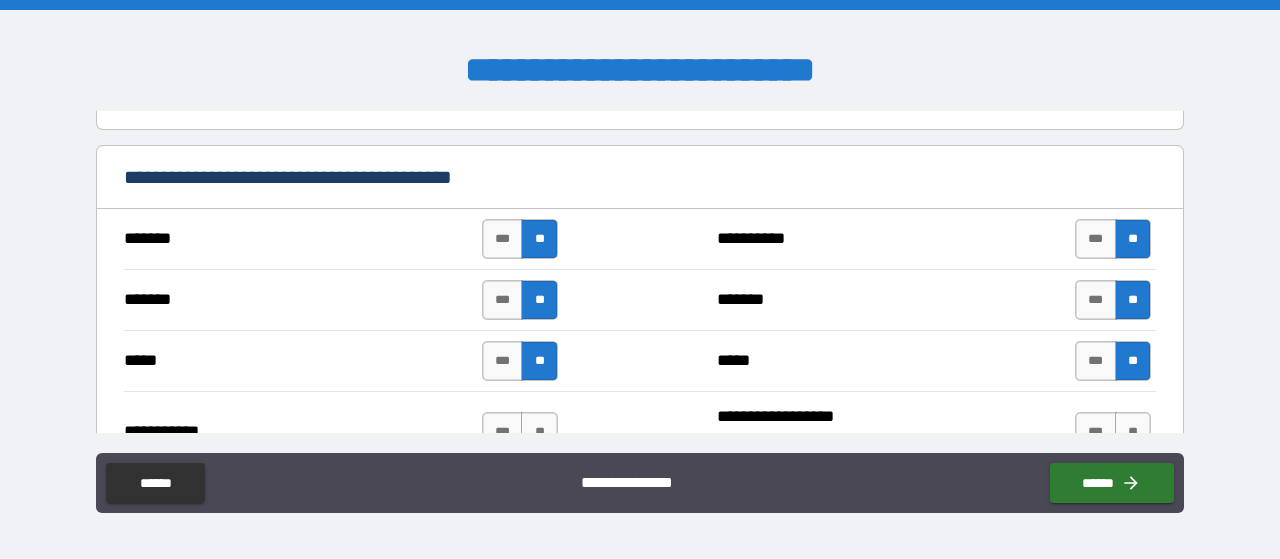 drag, startPoint x: 1121, startPoint y: 416, endPoint x: 927, endPoint y: 372, distance: 198.92712 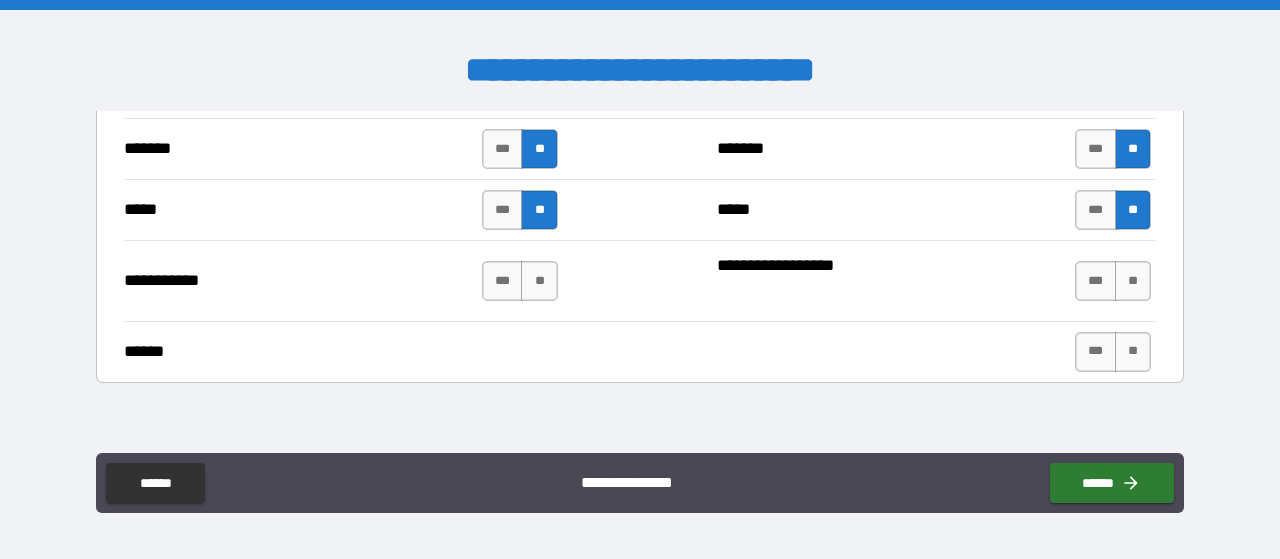scroll, scrollTop: 1563, scrollLeft: 0, axis: vertical 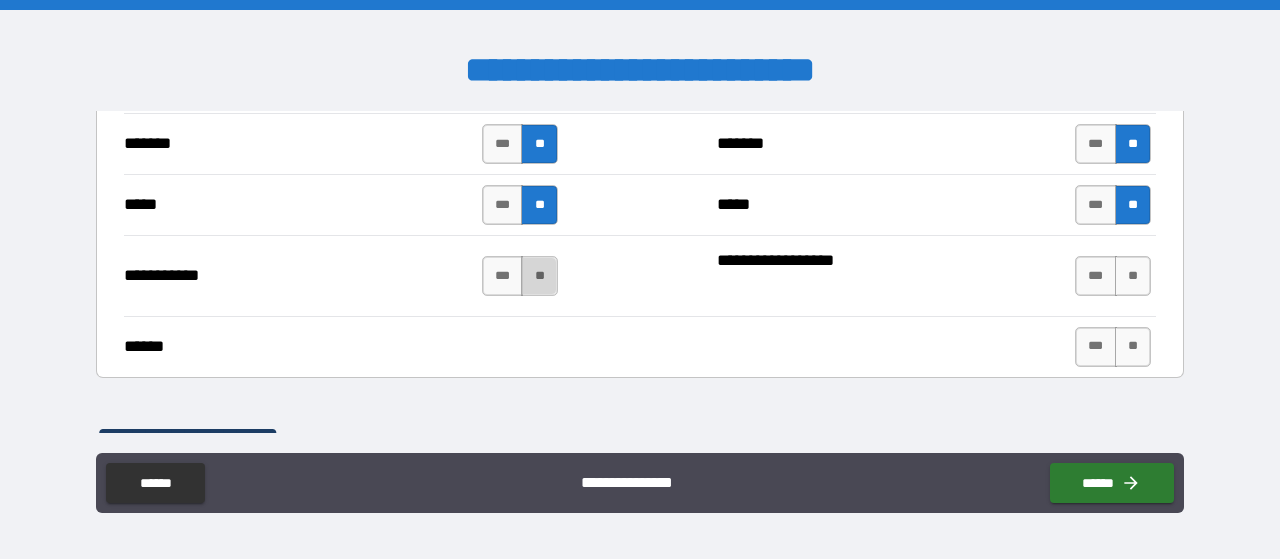 click on "**" at bounding box center (539, 276) 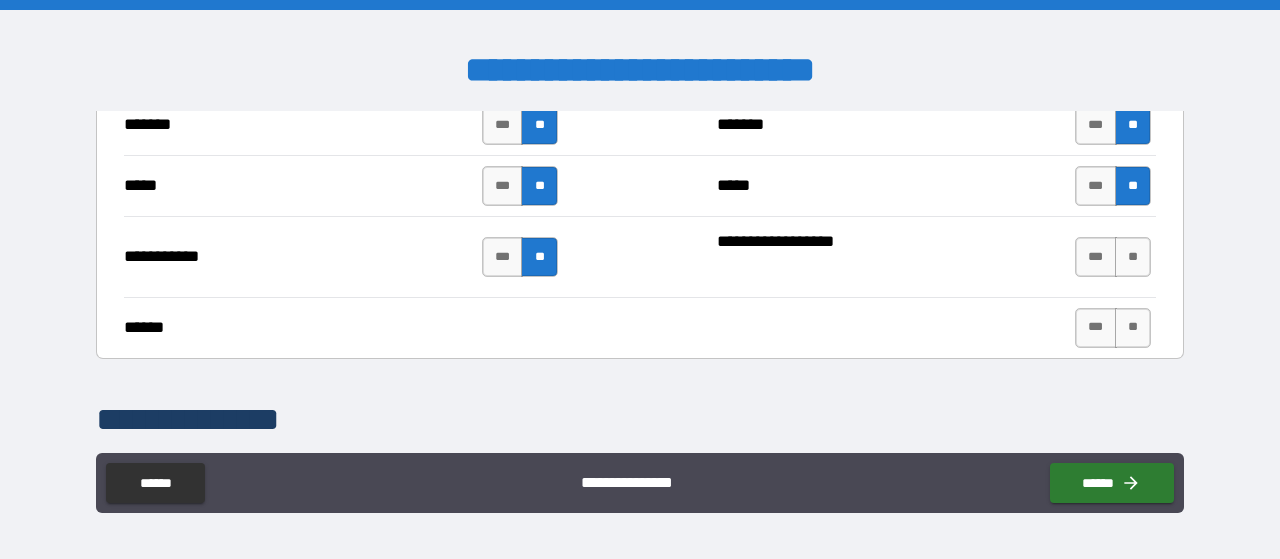 scroll, scrollTop: 1559, scrollLeft: 0, axis: vertical 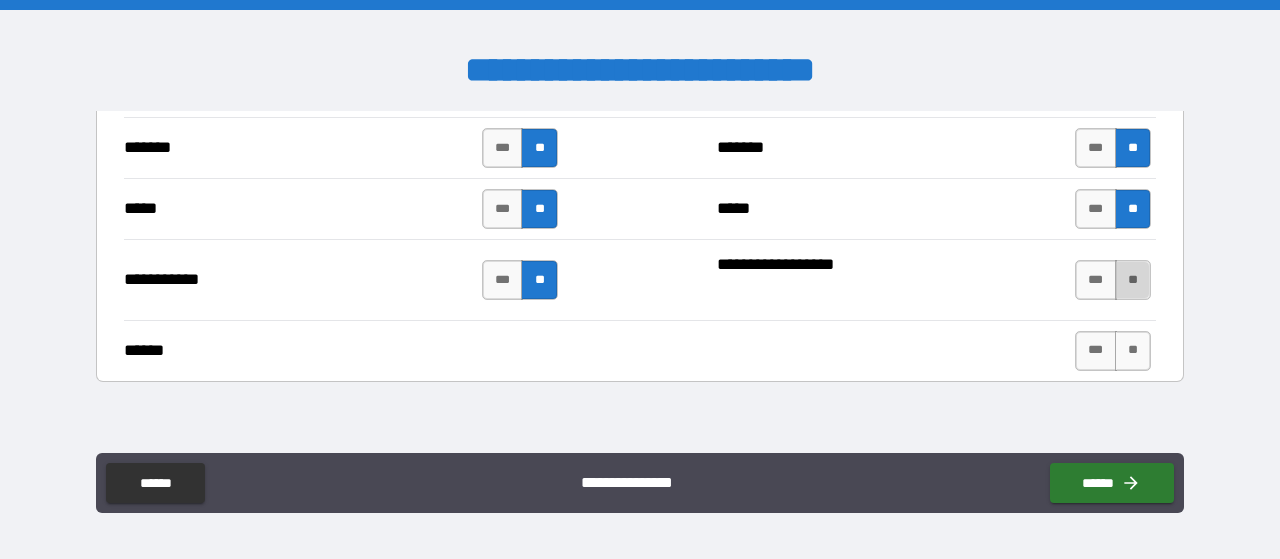 click on "**" at bounding box center [1133, 280] 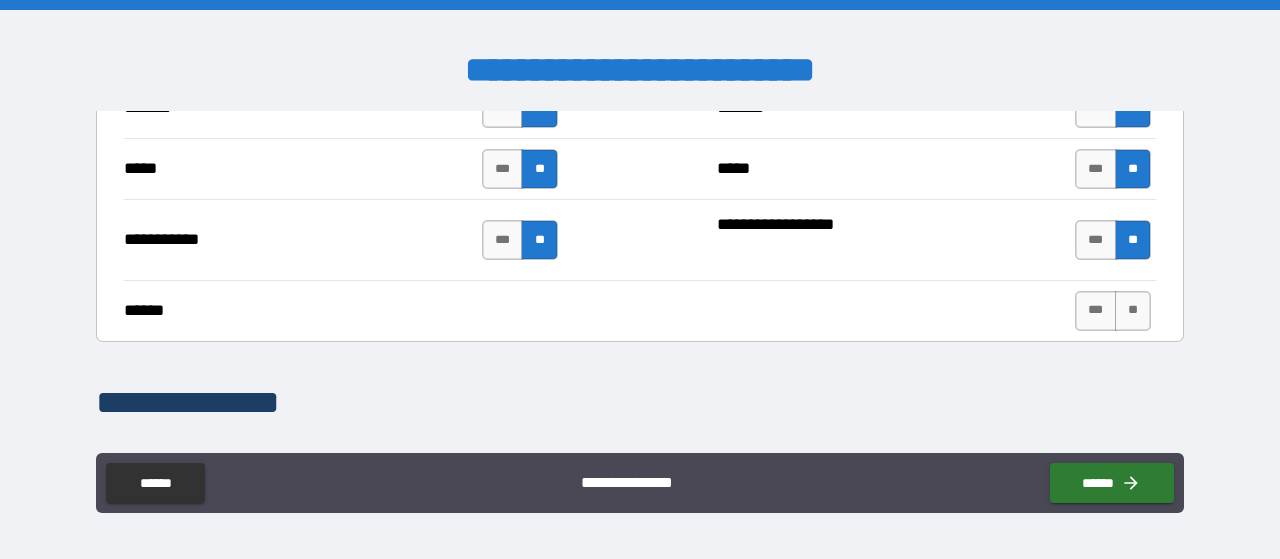 scroll, scrollTop: 1600, scrollLeft: 0, axis: vertical 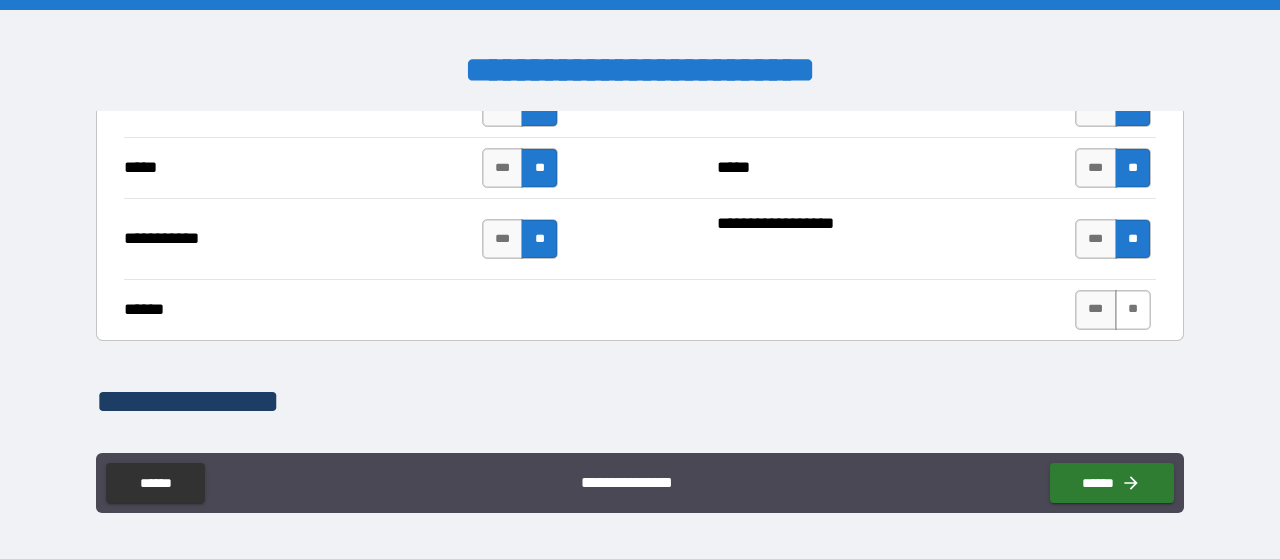 click on "**" at bounding box center [1133, 310] 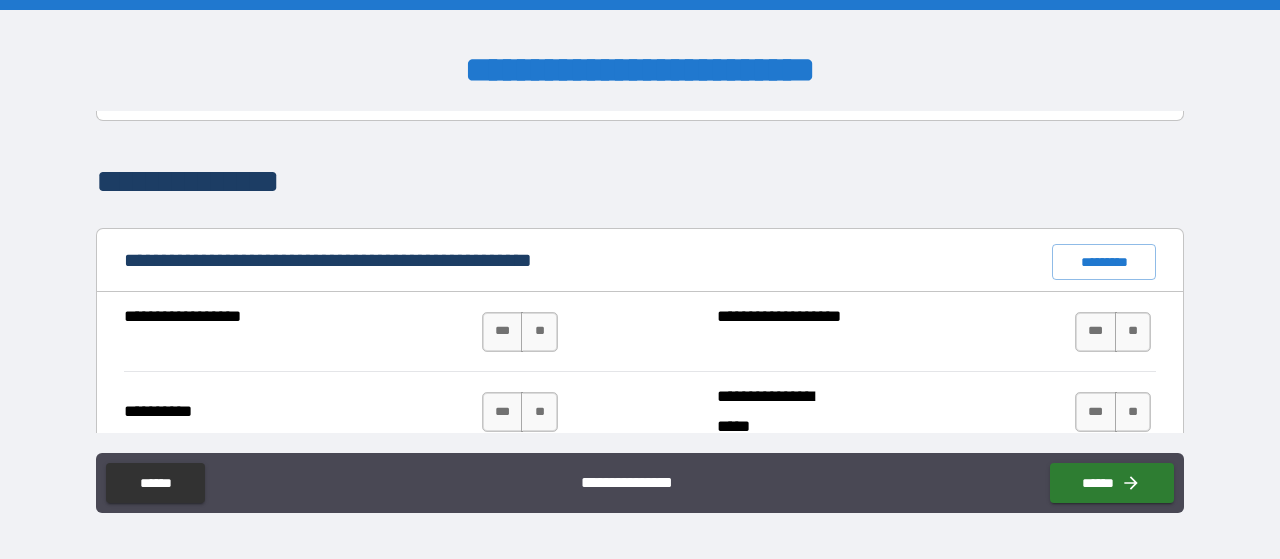 scroll, scrollTop: 1819, scrollLeft: 0, axis: vertical 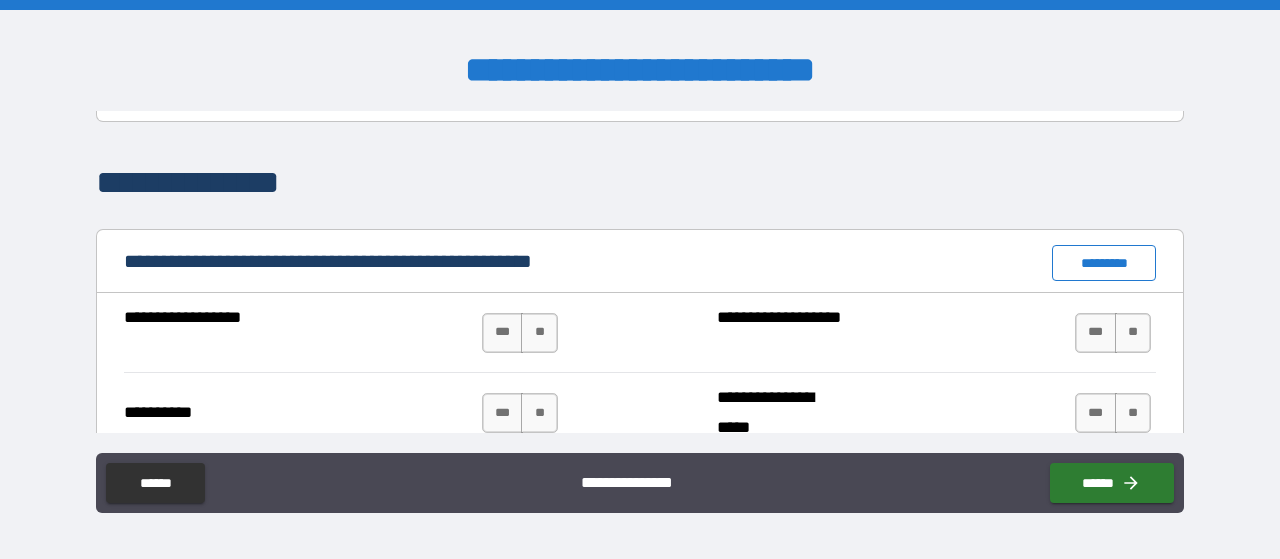 click on "*********" at bounding box center [1104, 263] 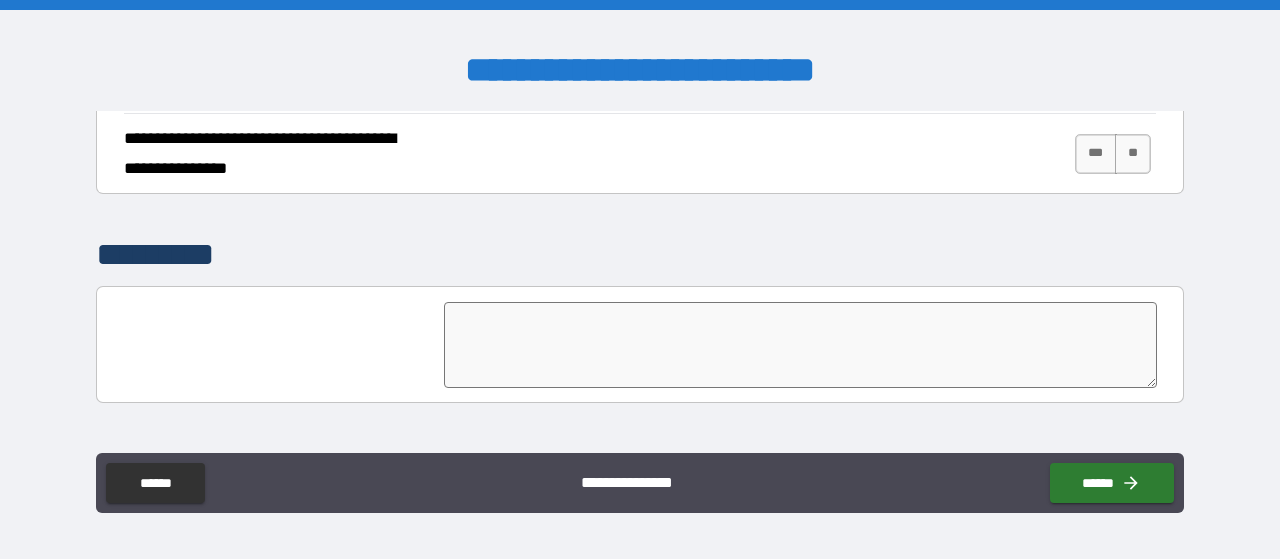 scroll, scrollTop: 5034, scrollLeft: 0, axis: vertical 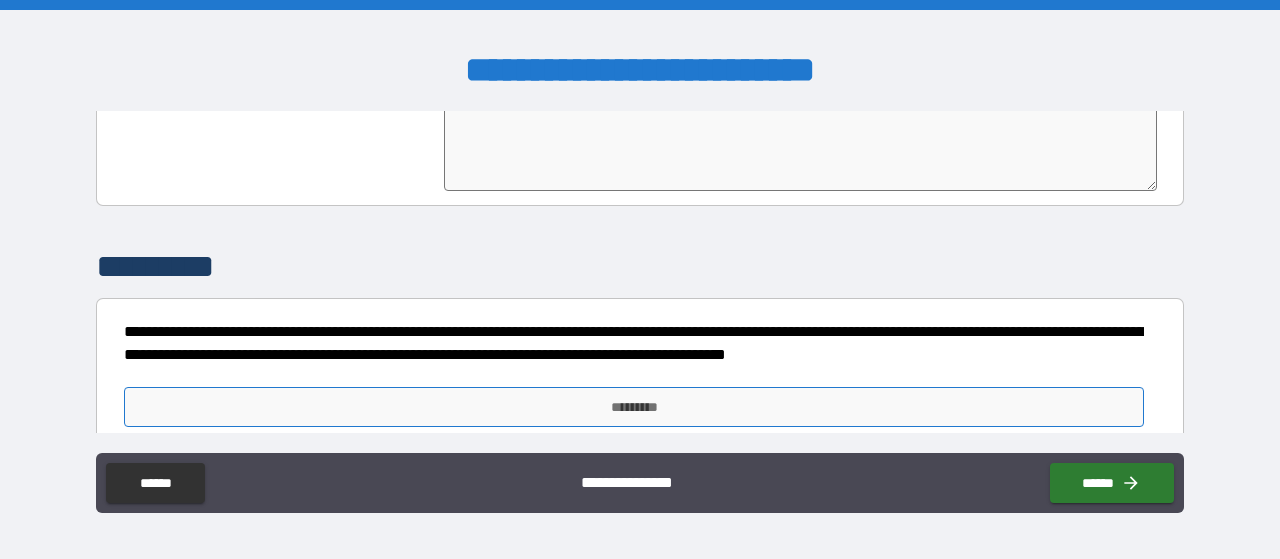 drag, startPoint x: 874, startPoint y: 343, endPoint x: 634, endPoint y: 380, distance: 242.83534 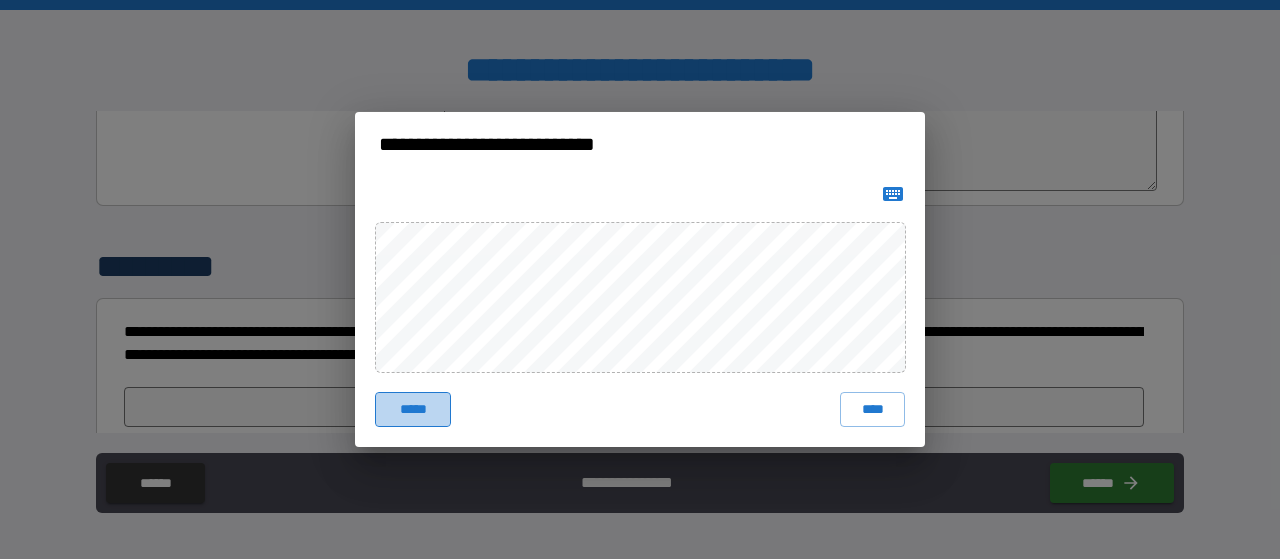 click on "*****" at bounding box center (413, 410) 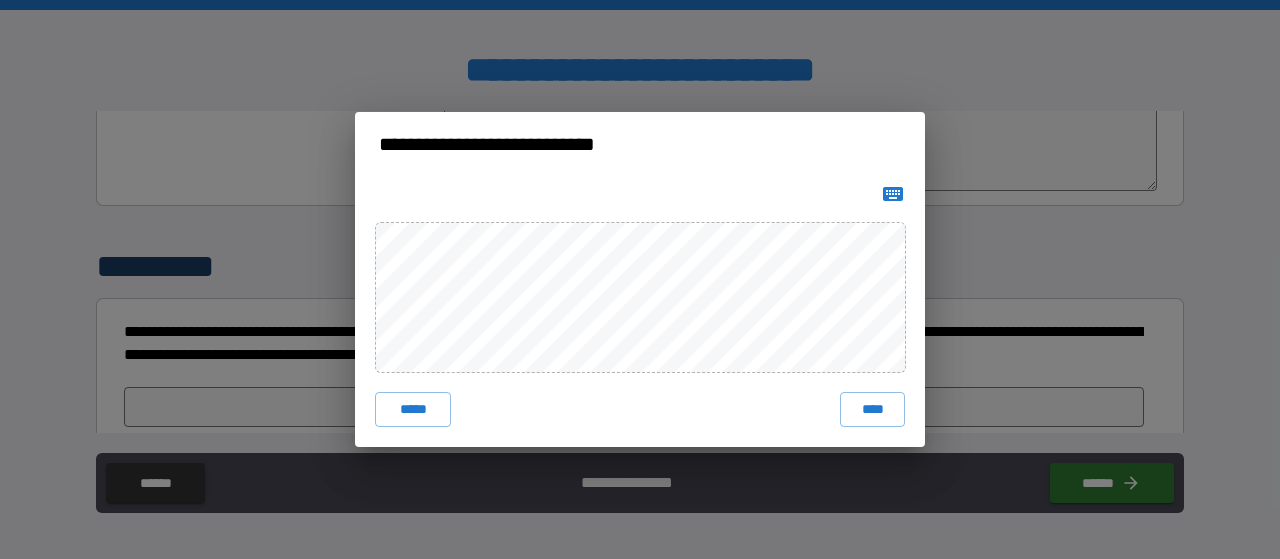 click on "***** ****" at bounding box center (640, 312) 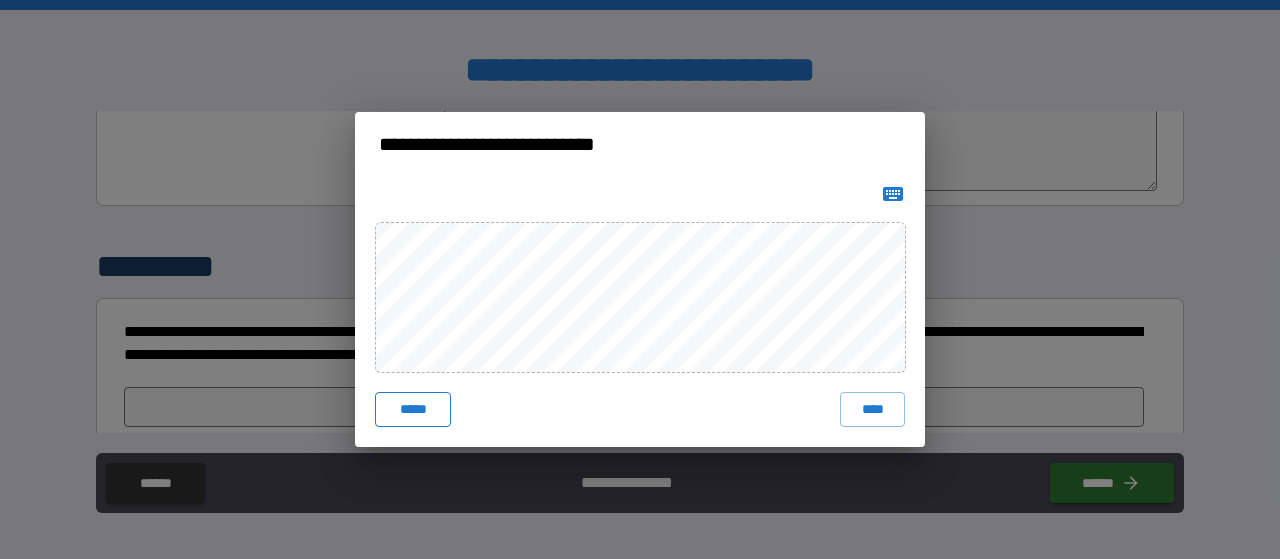 click on "*****" at bounding box center [413, 410] 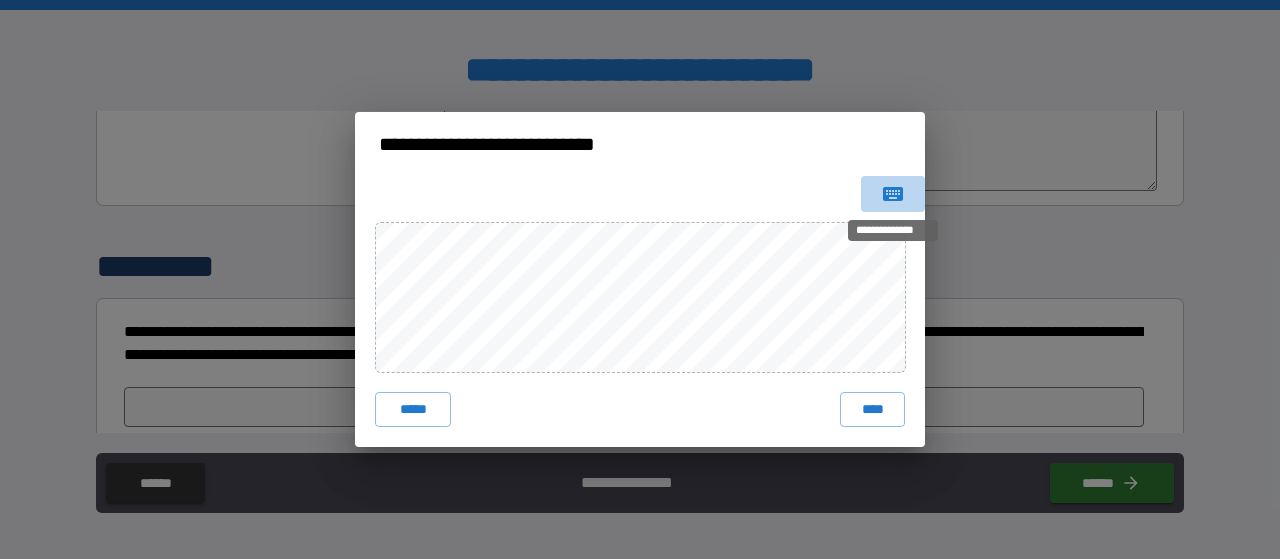 click 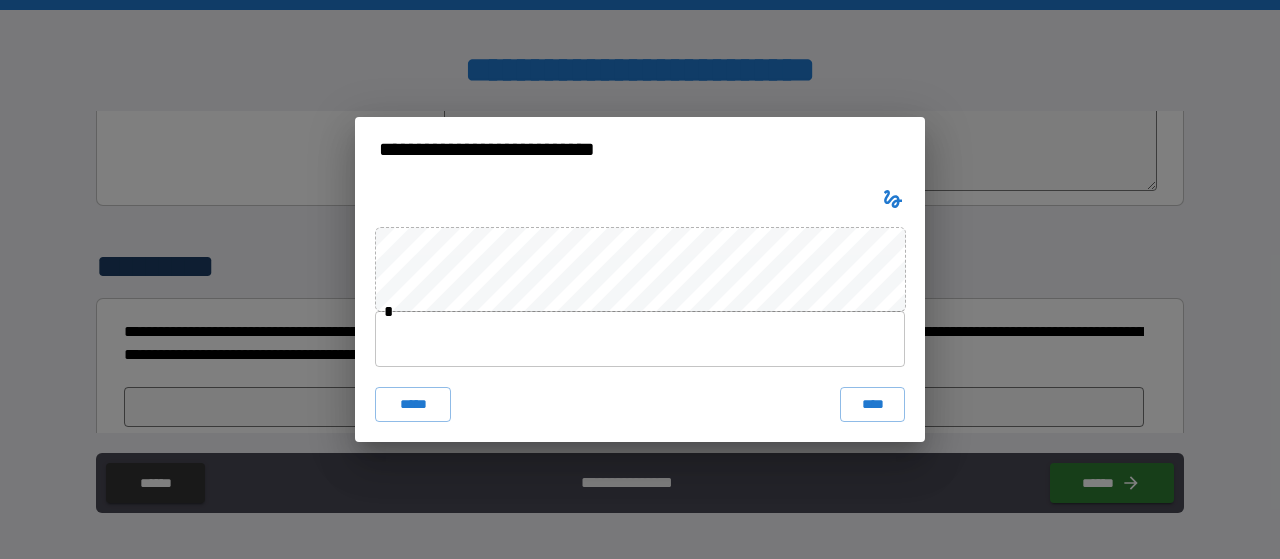 type 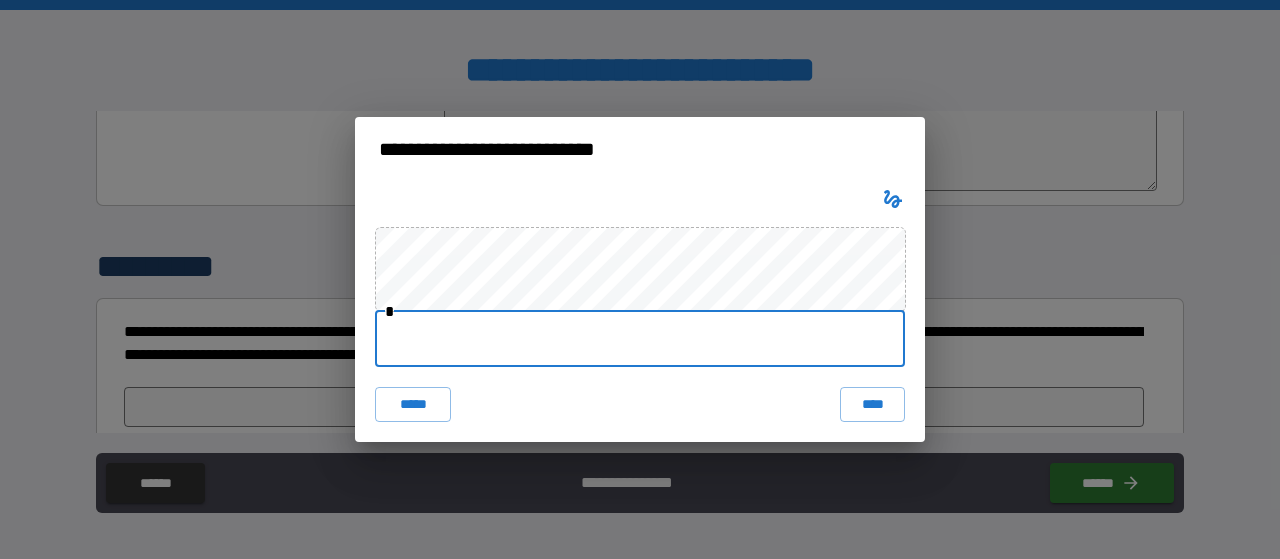 click at bounding box center (640, 339) 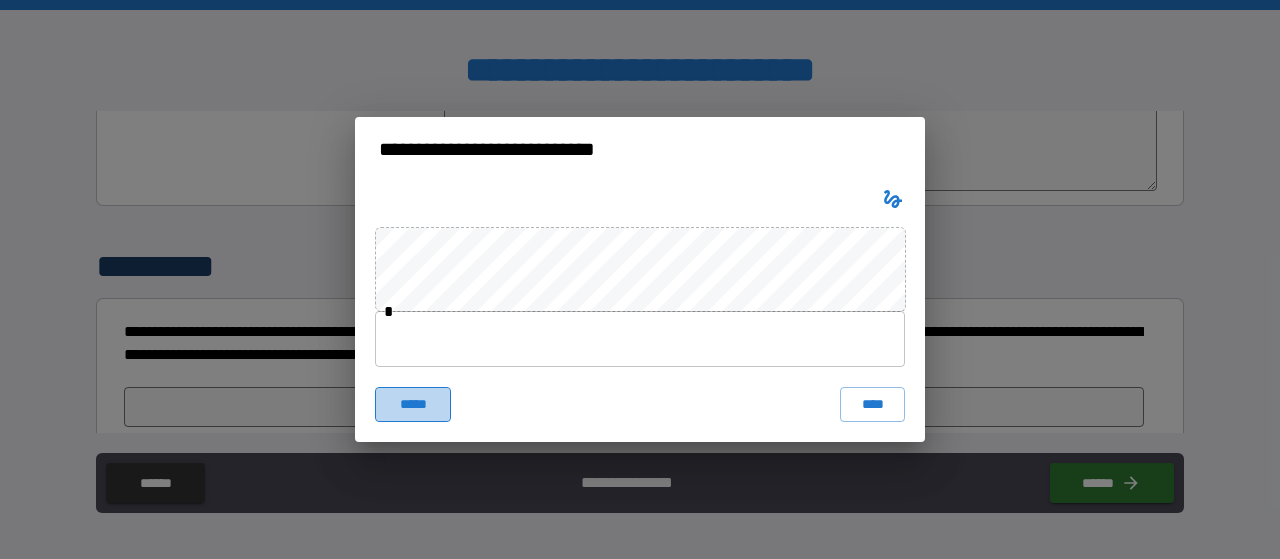 click on "*****" at bounding box center (413, 405) 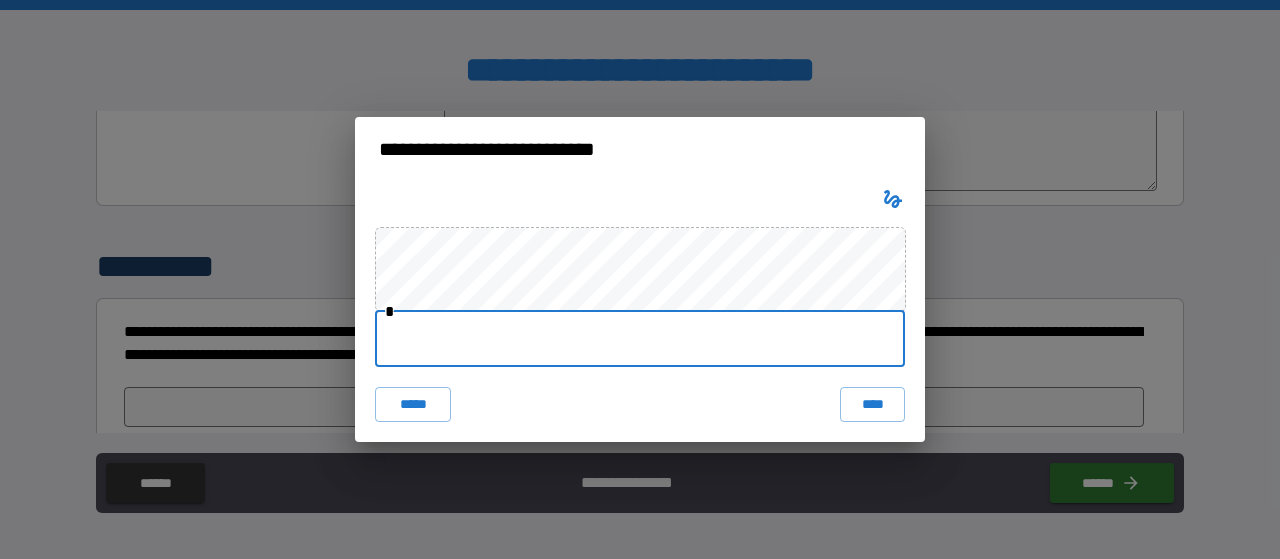 click at bounding box center (640, 339) 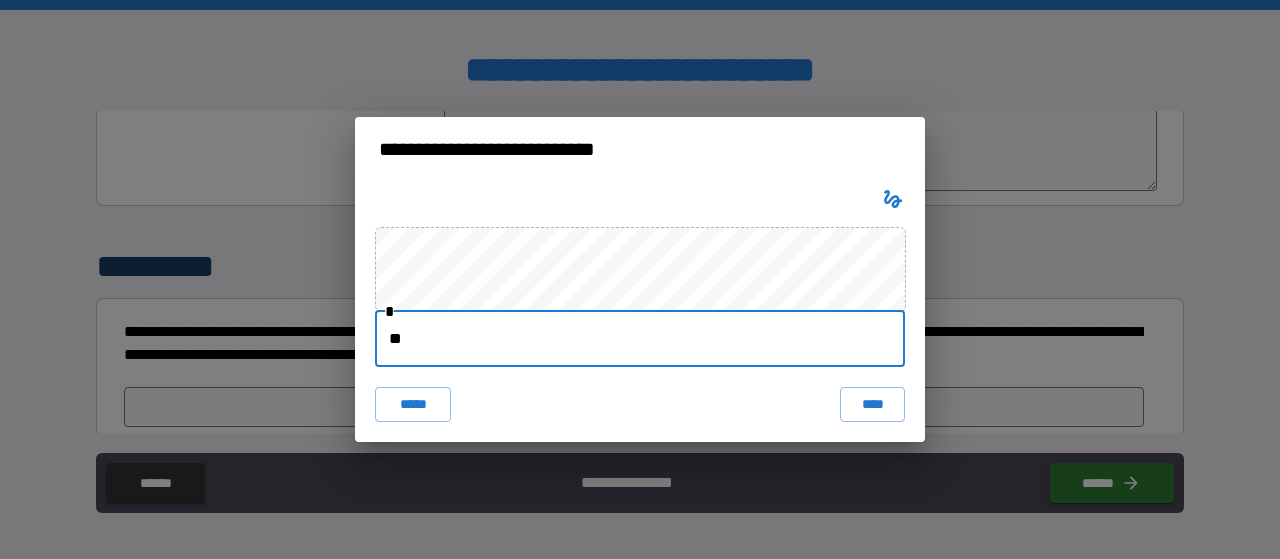 type on "*" 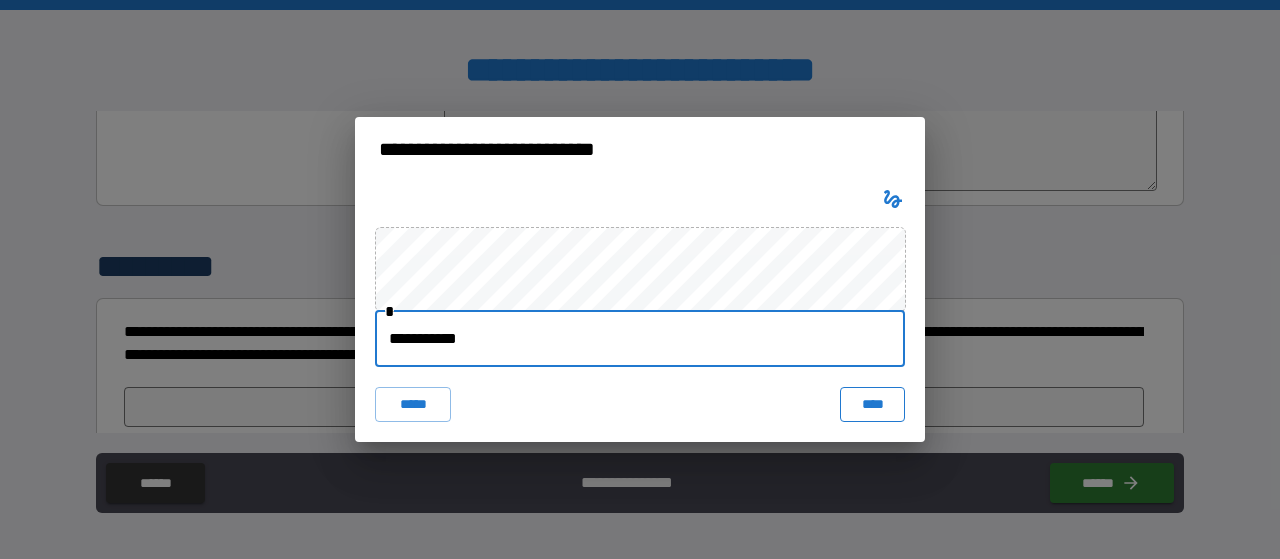 type on "**********" 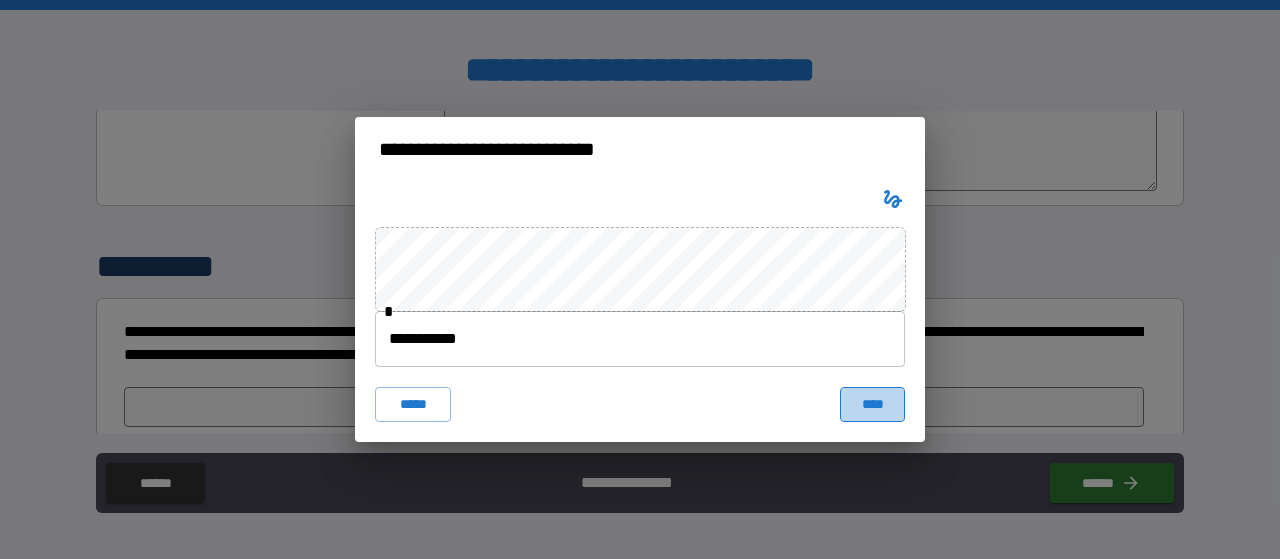 click on "****" at bounding box center [872, 405] 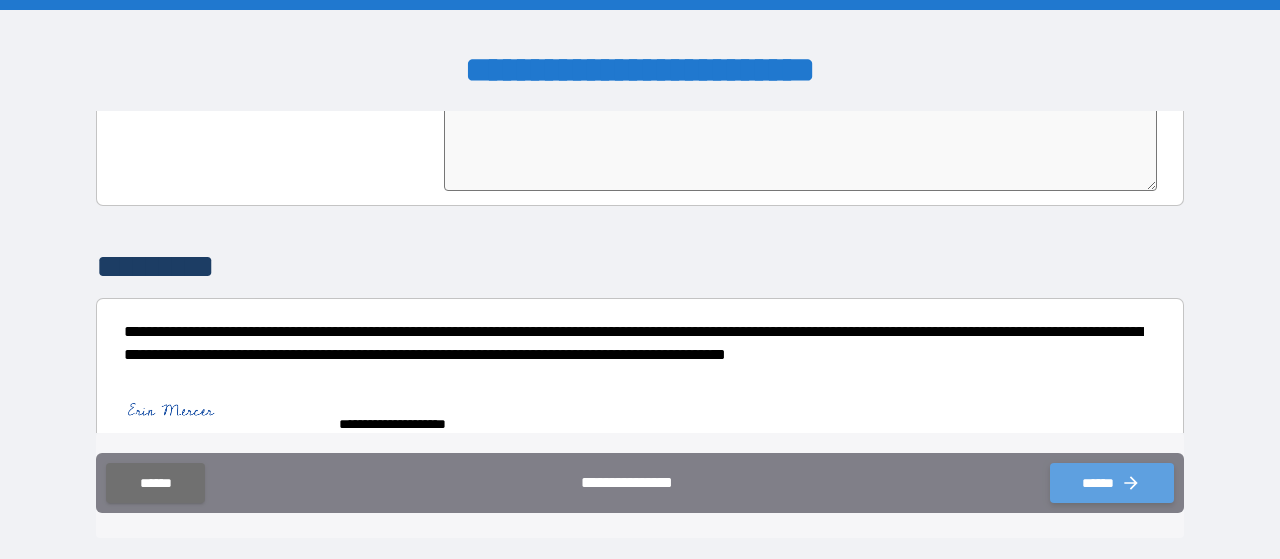 click on "******" at bounding box center (1112, 483) 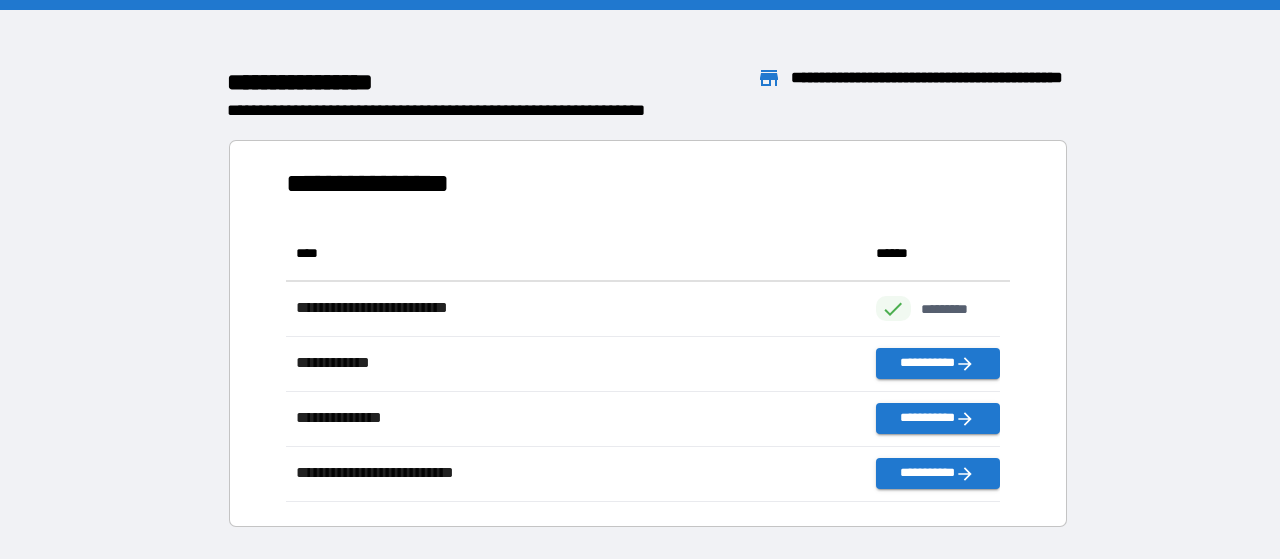 scroll, scrollTop: 260, scrollLeft: 698, axis: both 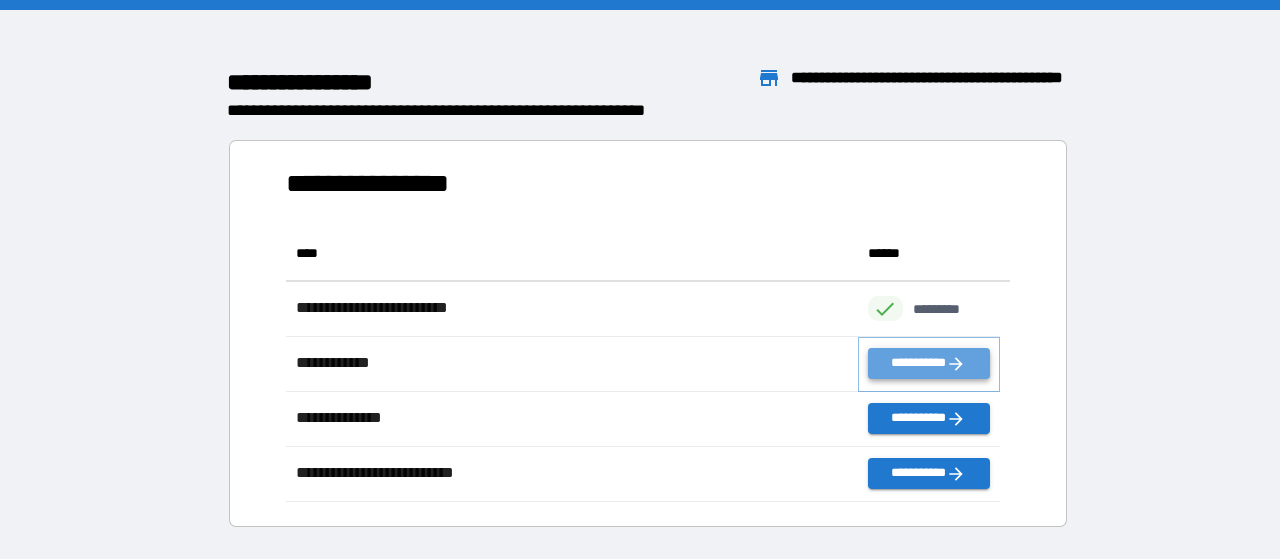 click on "**********" at bounding box center [929, 363] 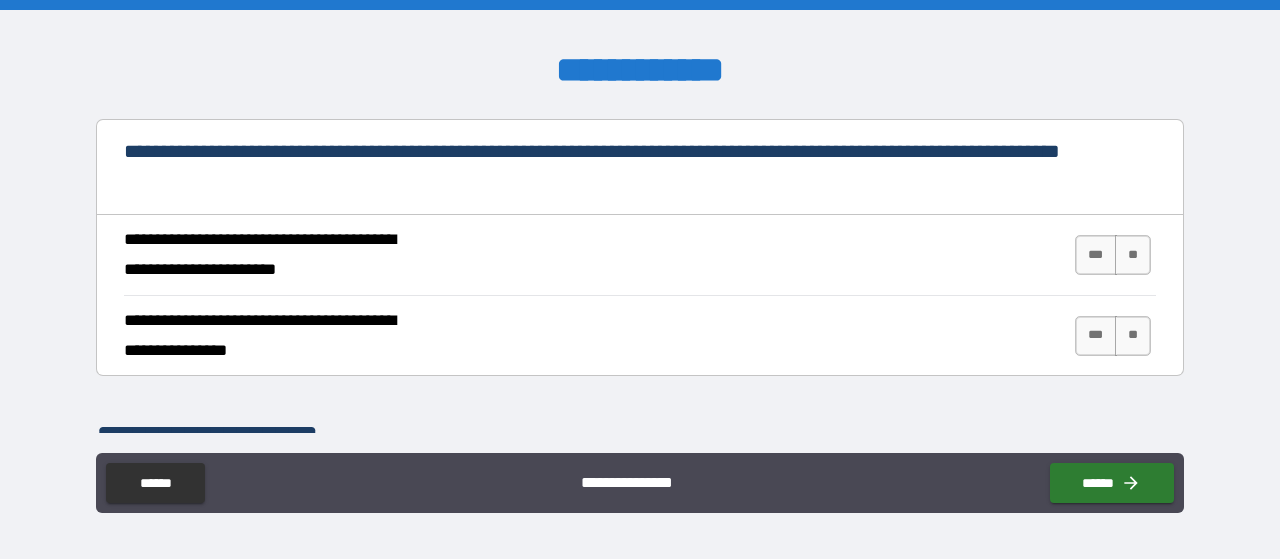 scroll, scrollTop: 754, scrollLeft: 0, axis: vertical 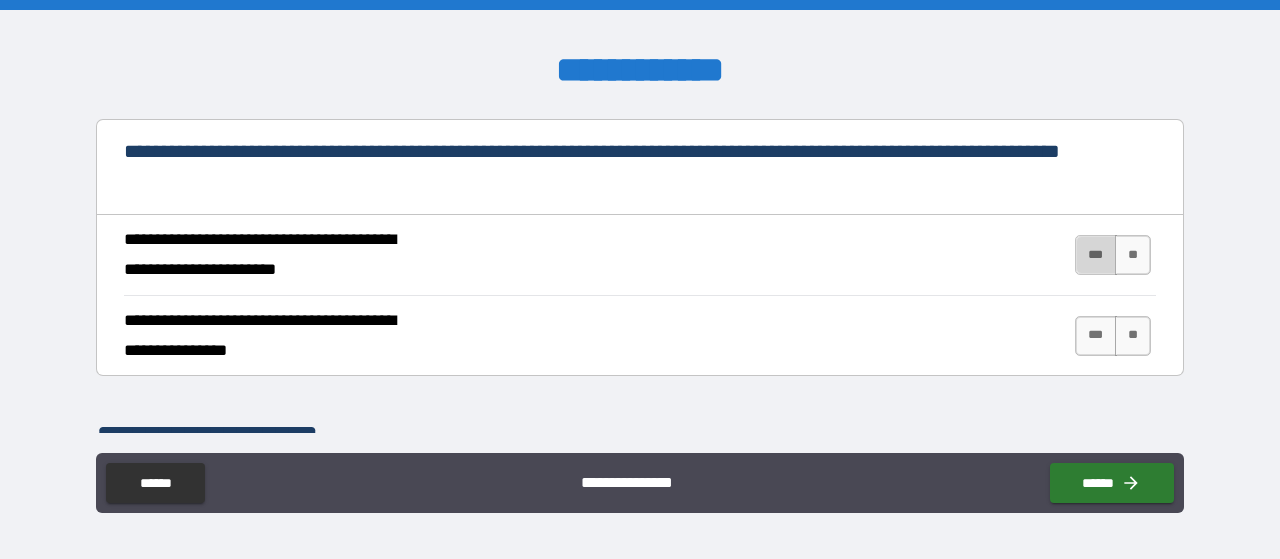 click on "***" at bounding box center [1096, 255] 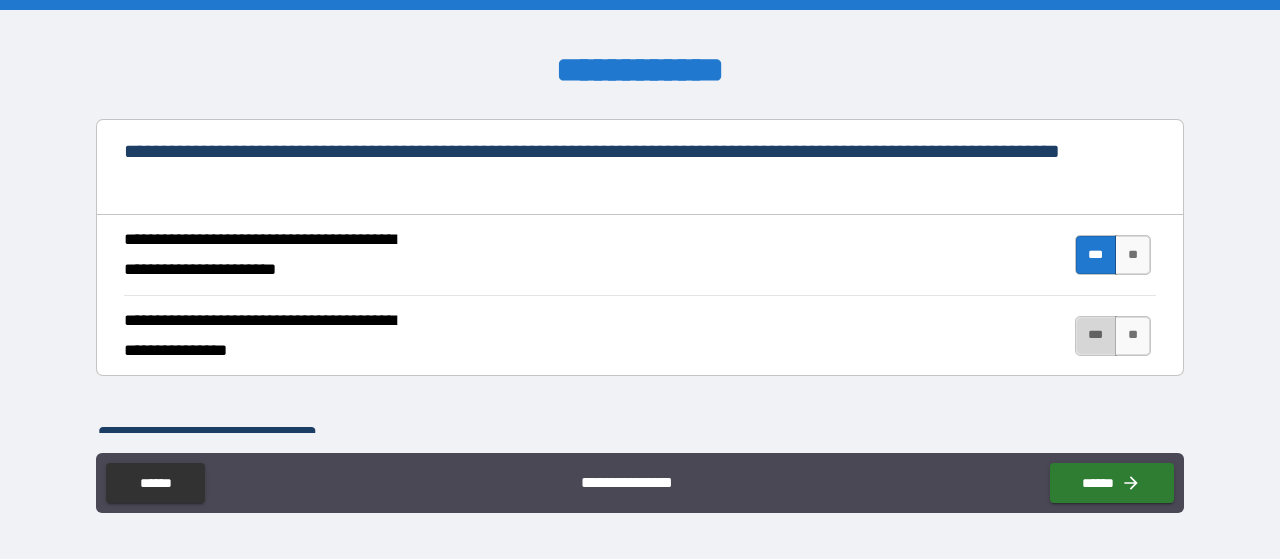 click on "***" at bounding box center (1096, 336) 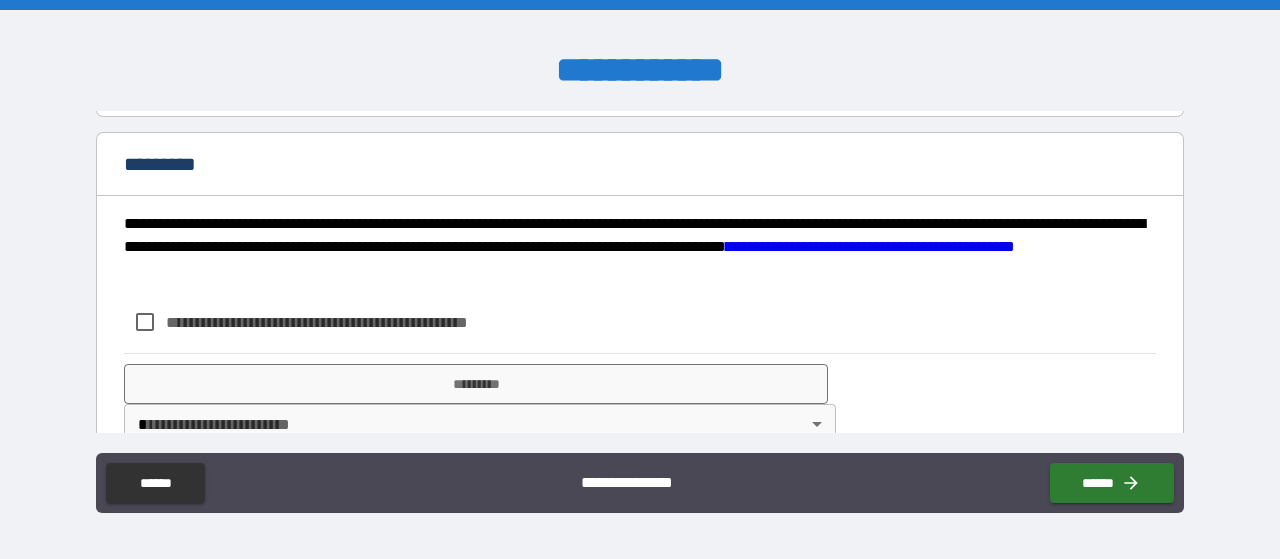 scroll, scrollTop: 2082, scrollLeft: 0, axis: vertical 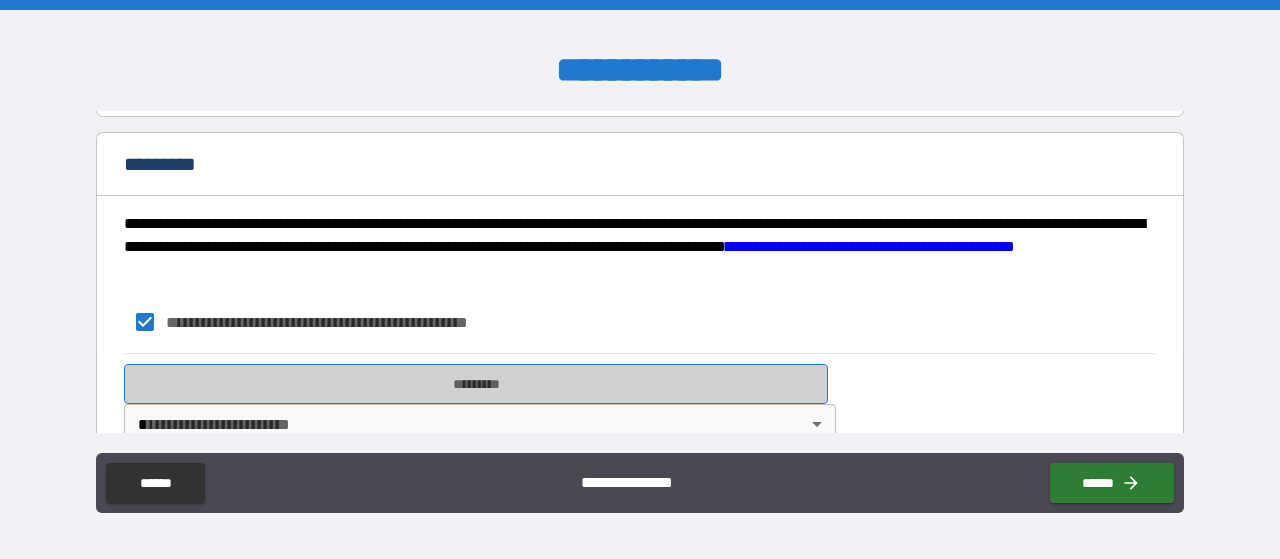 click on "*********" at bounding box center [476, 384] 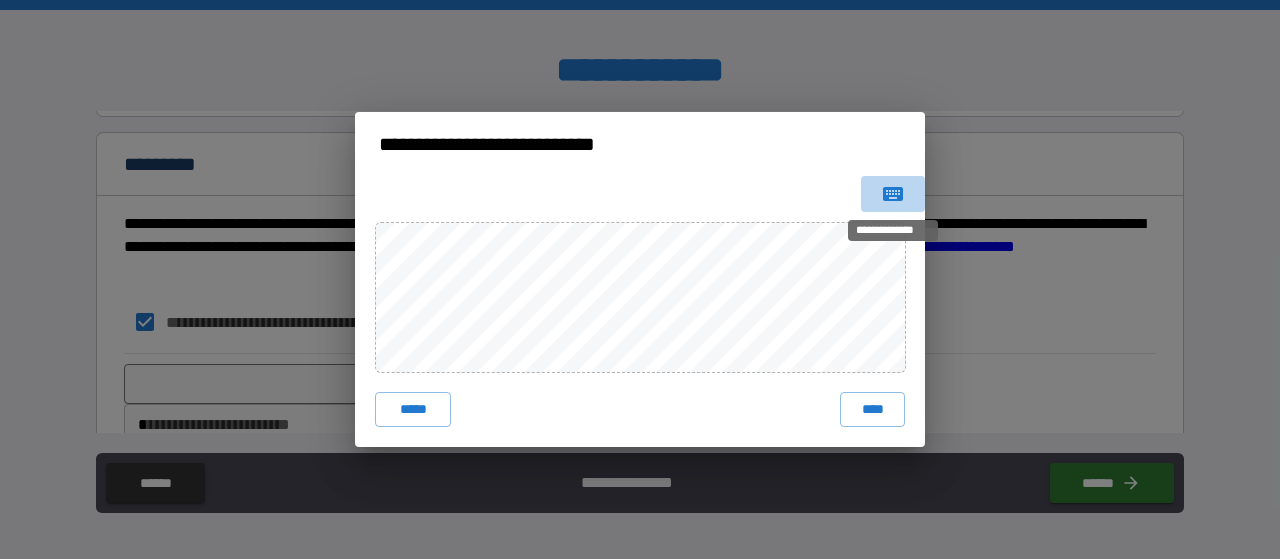 click 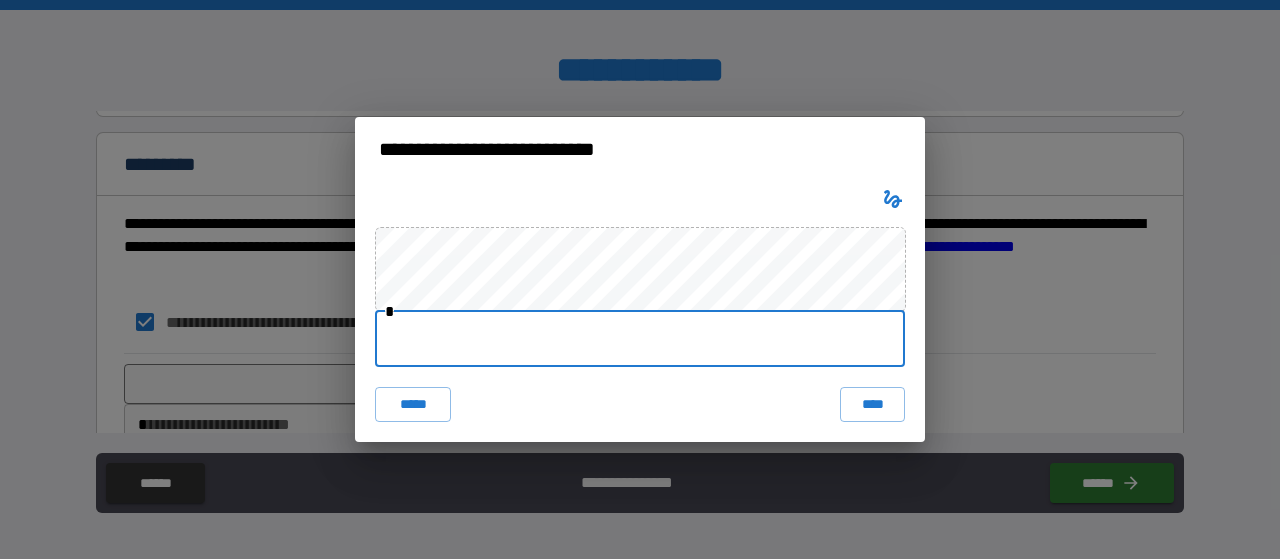 click at bounding box center (640, 339) 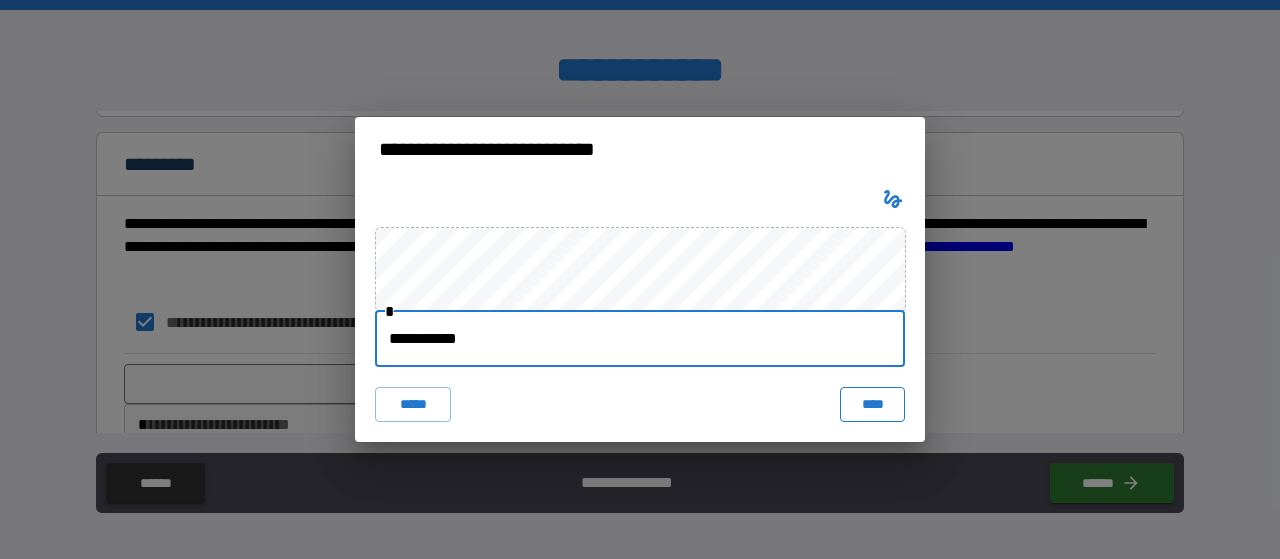 type on "**********" 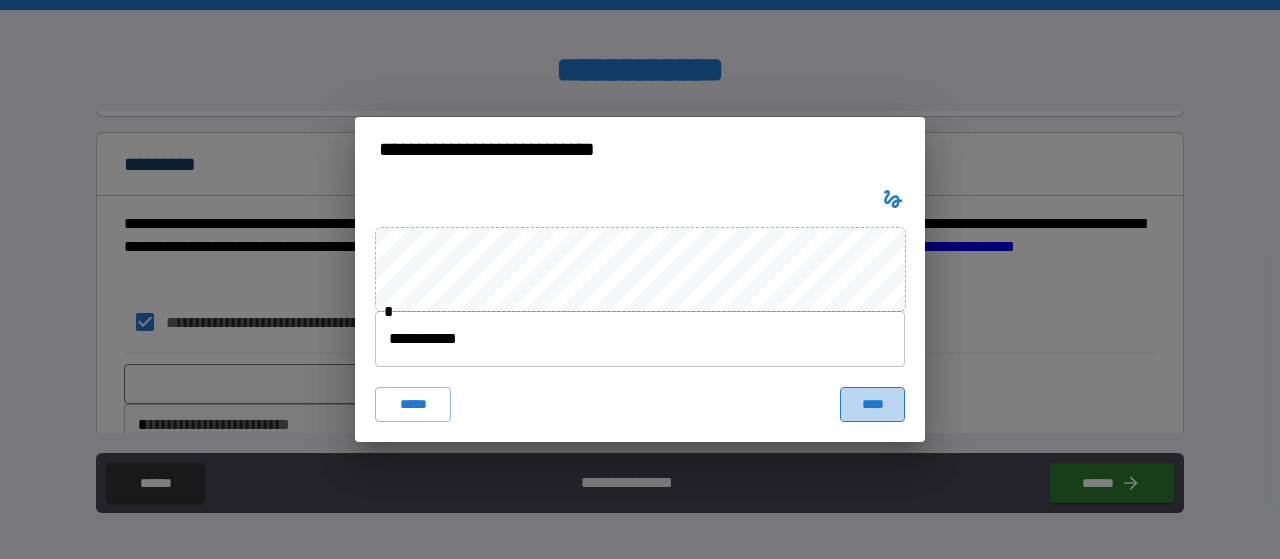 click on "****" at bounding box center (872, 405) 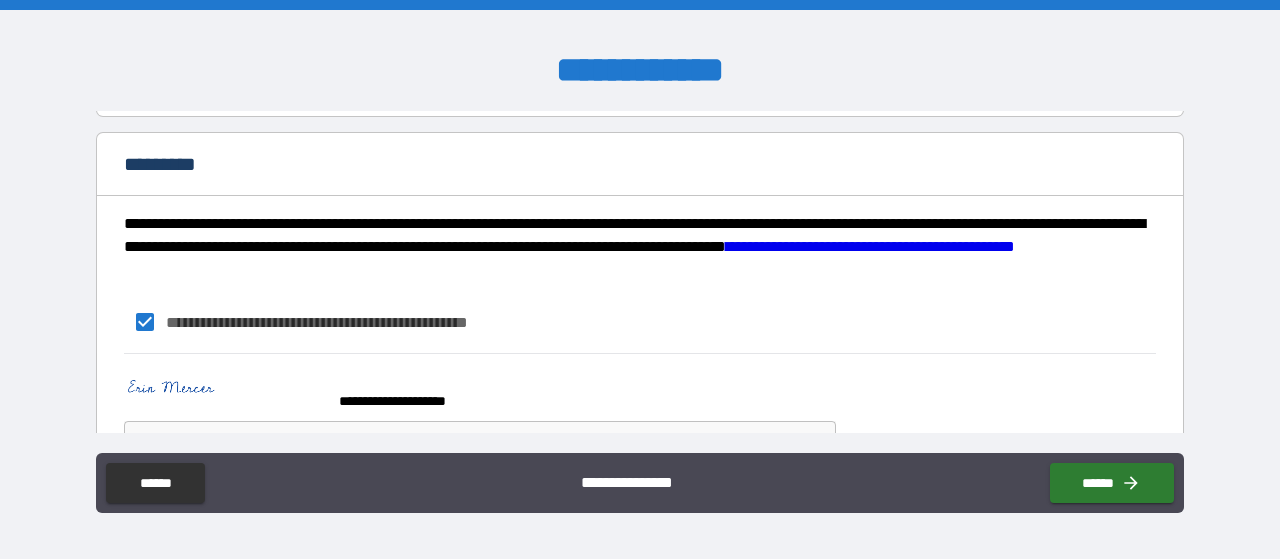 scroll, scrollTop: 2129, scrollLeft: 0, axis: vertical 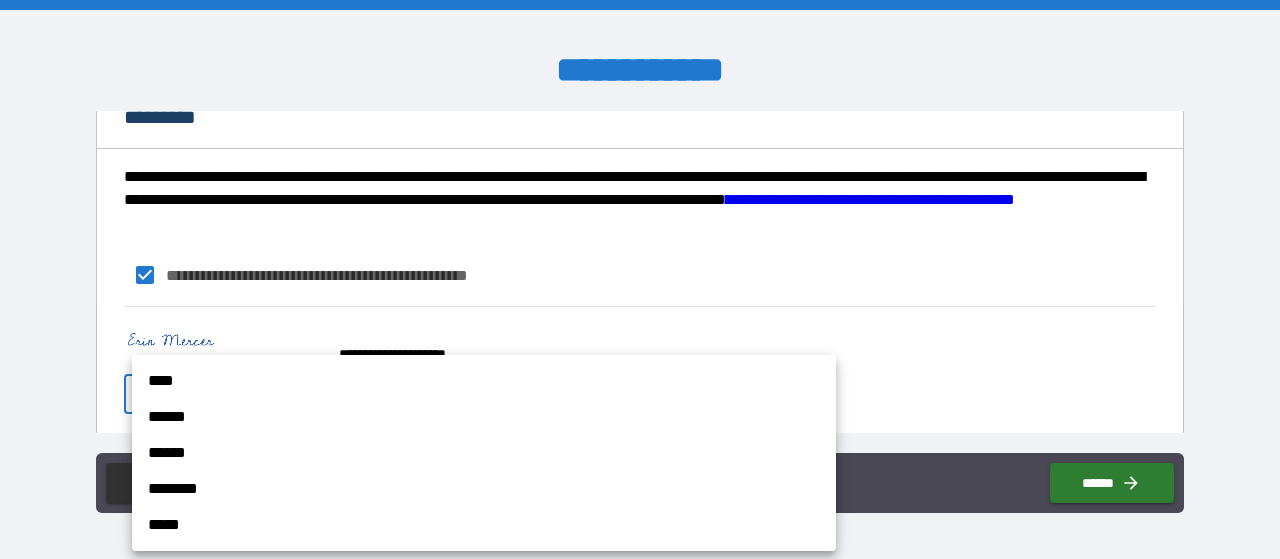 click on "[FIRST] [LAST] [STREET] [CITY] [STATE] [ZIP] [COUNTRY] [PHONE] [EMAIL] [SSN] [CREDIT_CARD] [DOB] [AGE] [TIME]" at bounding box center (640, 279) 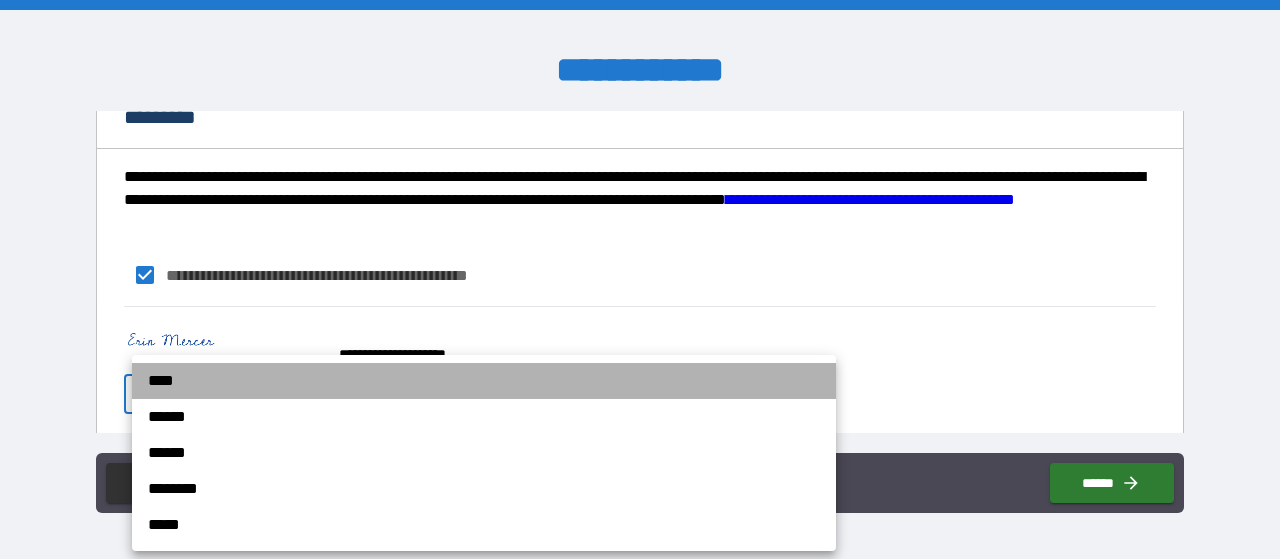 click on "****" at bounding box center [484, 381] 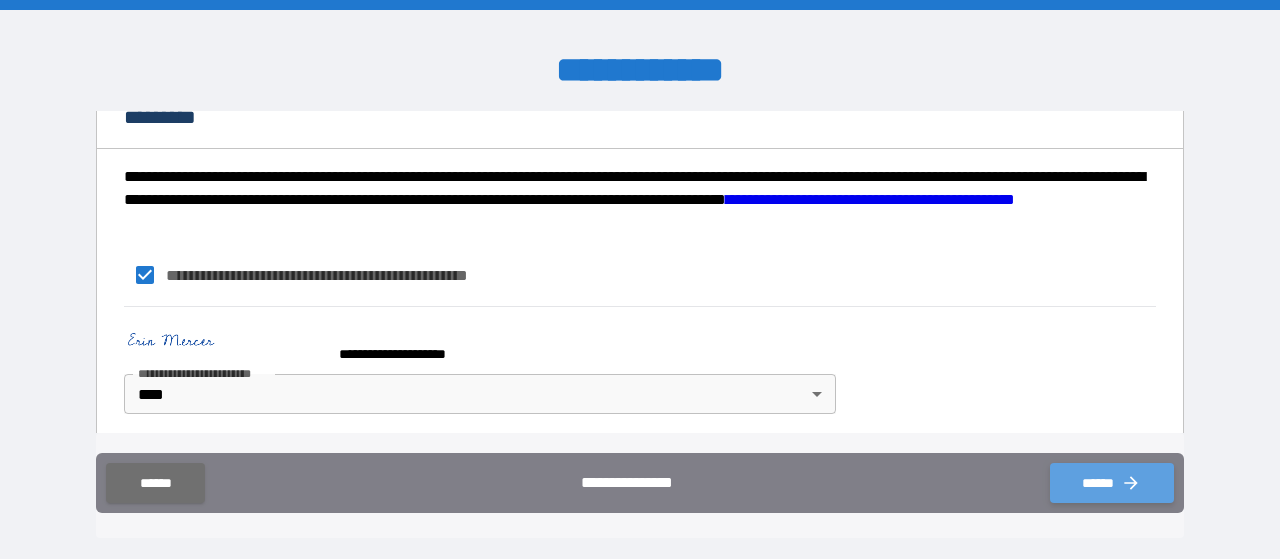 click on "******" at bounding box center [1112, 483] 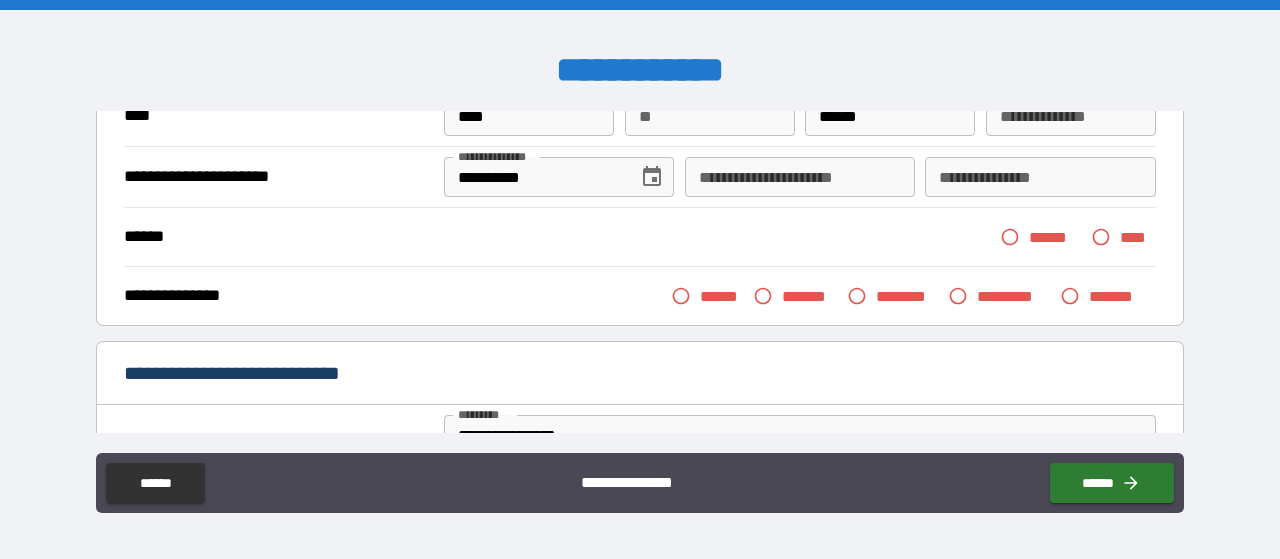 scroll, scrollTop: 165, scrollLeft: 0, axis: vertical 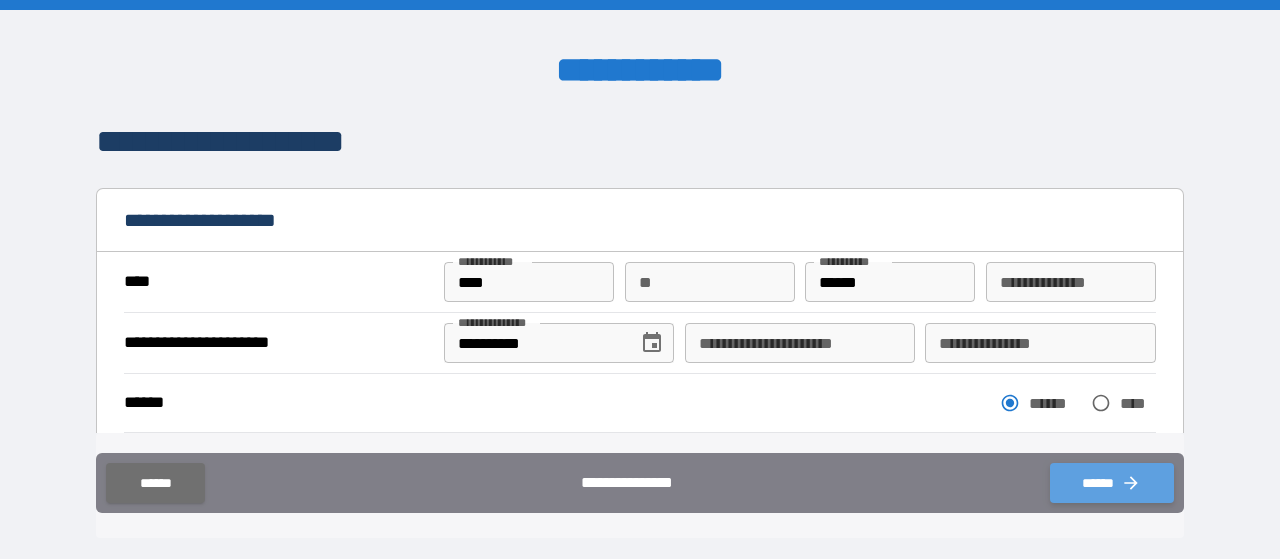 click on "******" at bounding box center [1112, 483] 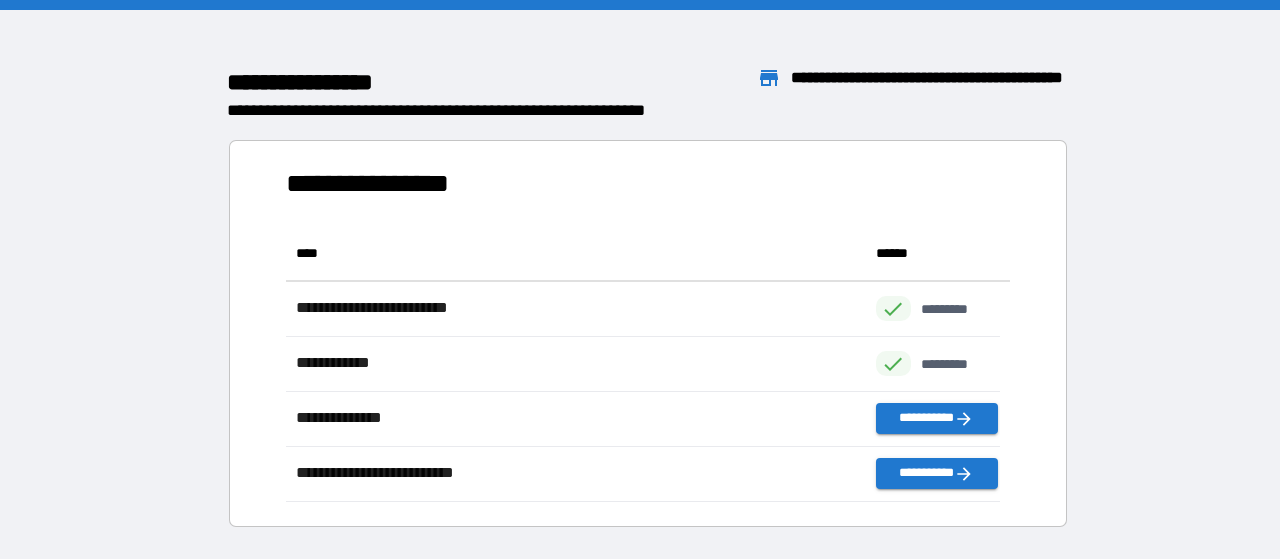 scroll, scrollTop: 260, scrollLeft: 698, axis: both 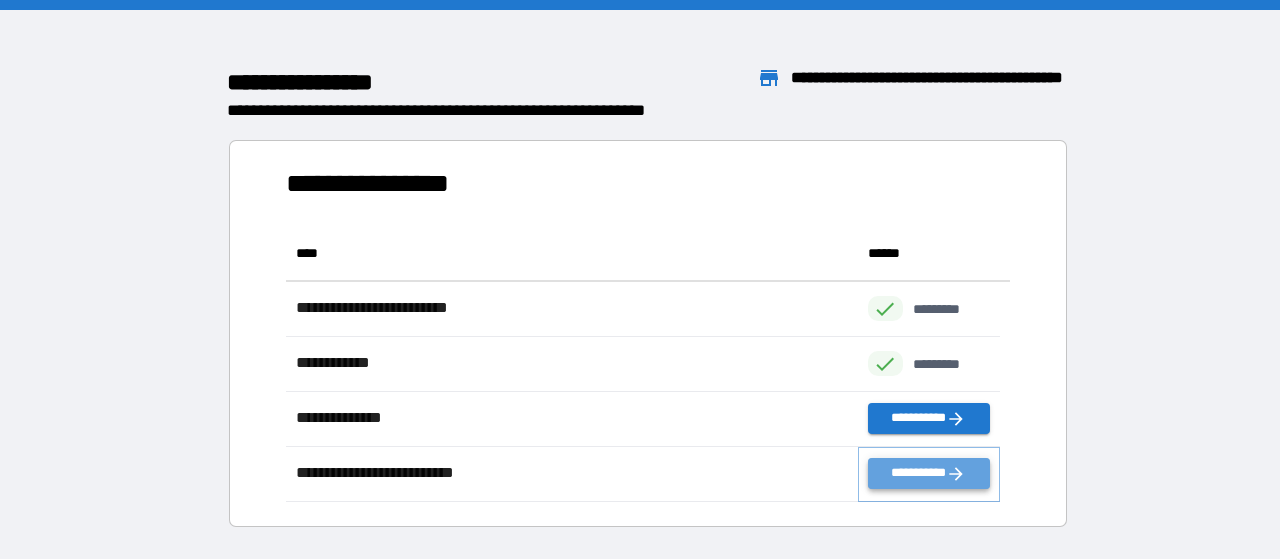 click on "**********" at bounding box center [929, 473] 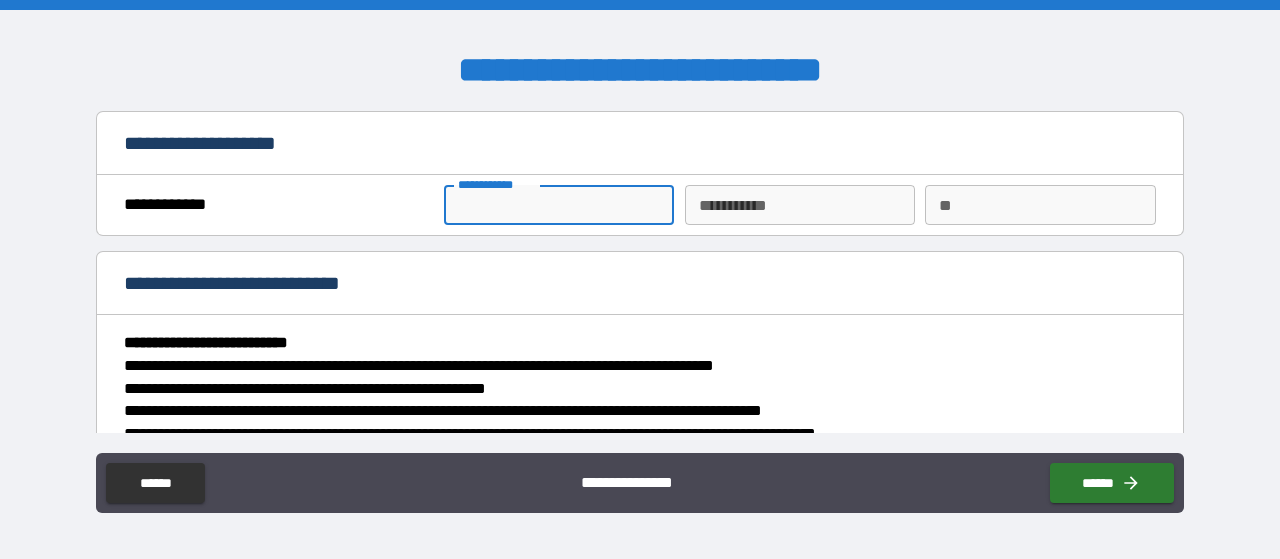 click on "**********" at bounding box center [559, 205] 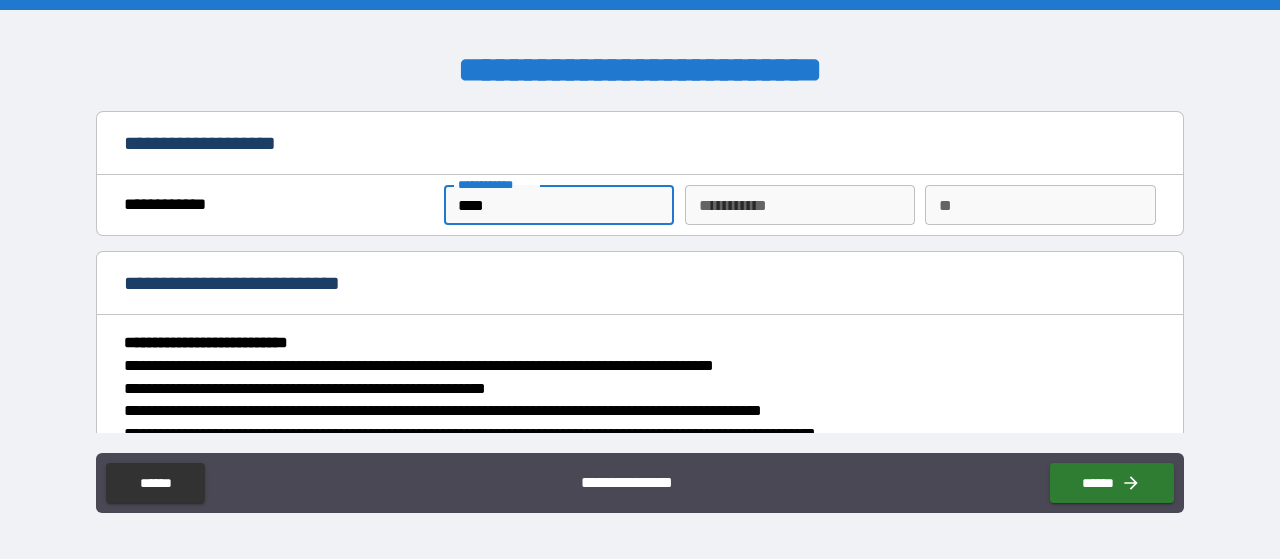 type on "****" 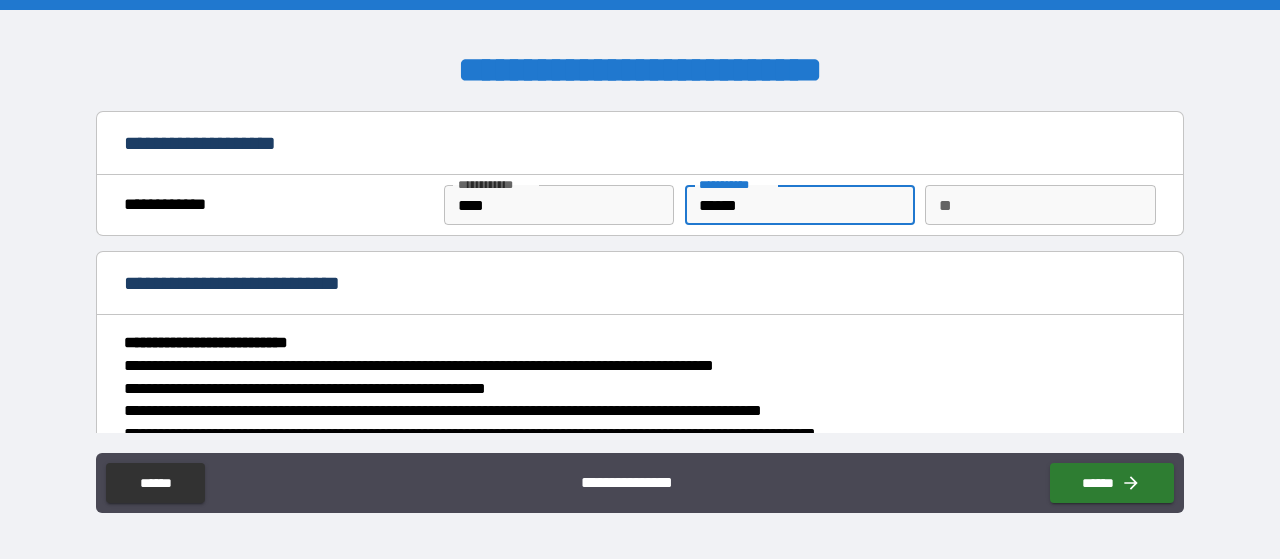 type on "******" 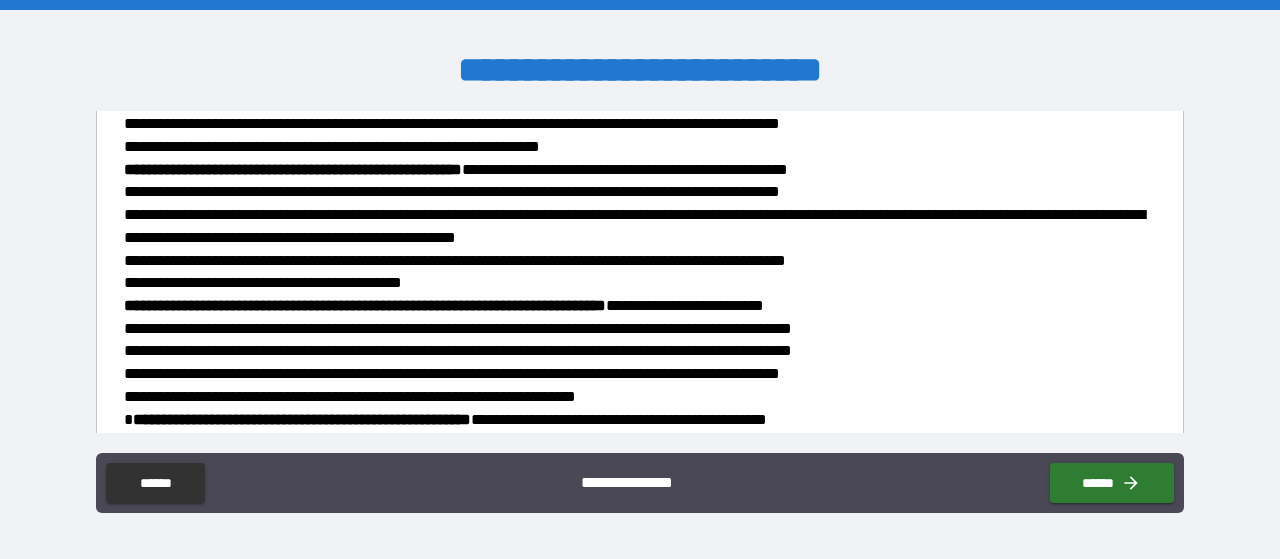 scroll, scrollTop: 629, scrollLeft: 0, axis: vertical 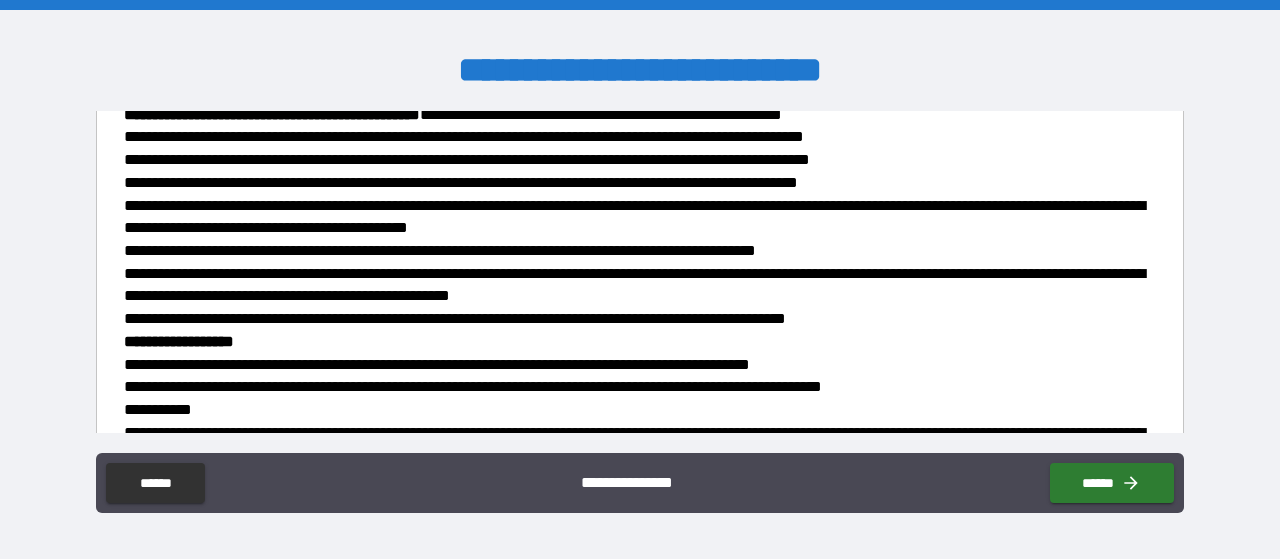 type on "*" 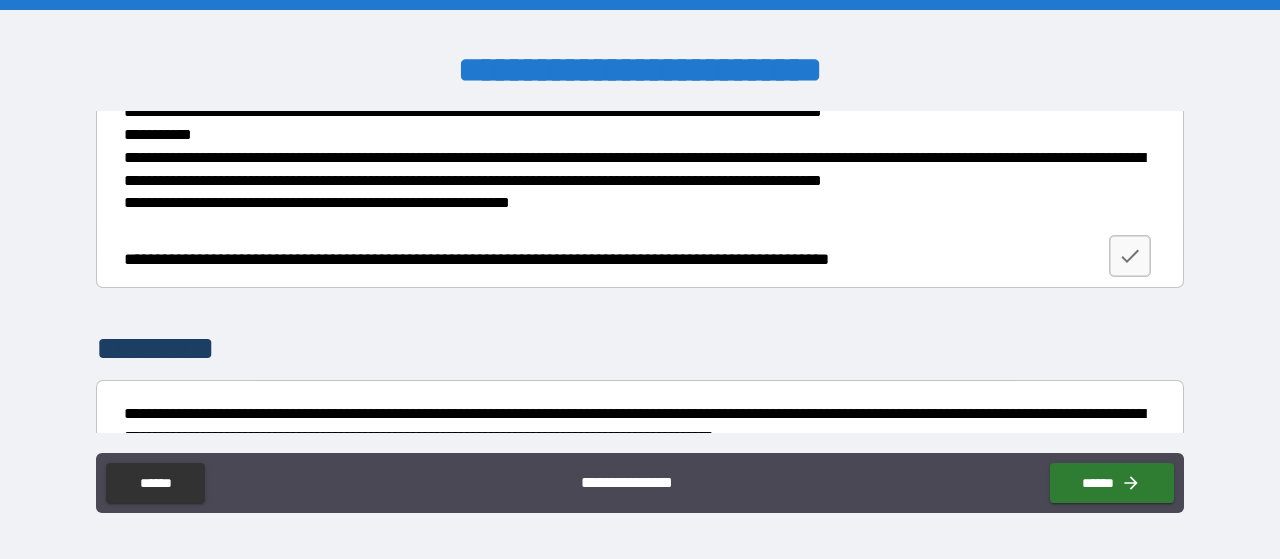 scroll, scrollTop: 2776, scrollLeft: 0, axis: vertical 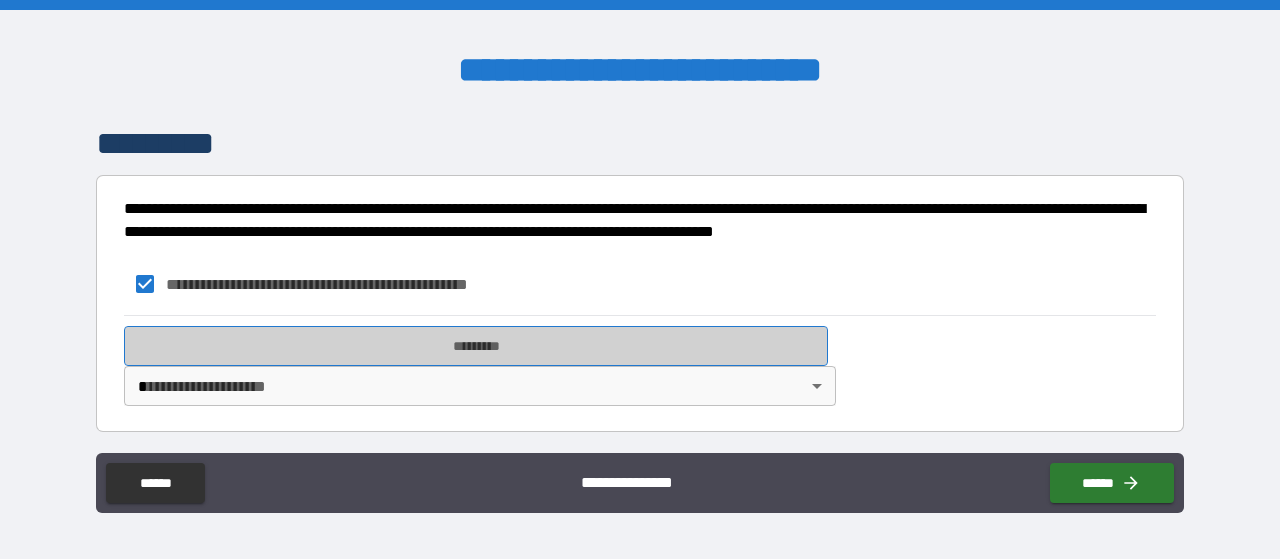 click on "*********" at bounding box center [476, 346] 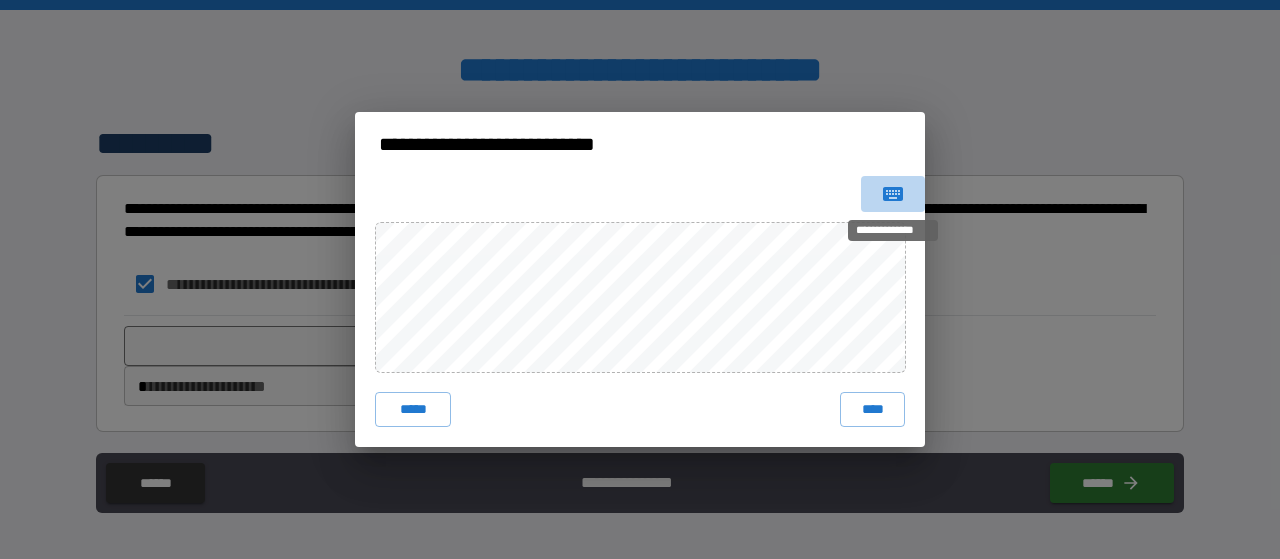 click 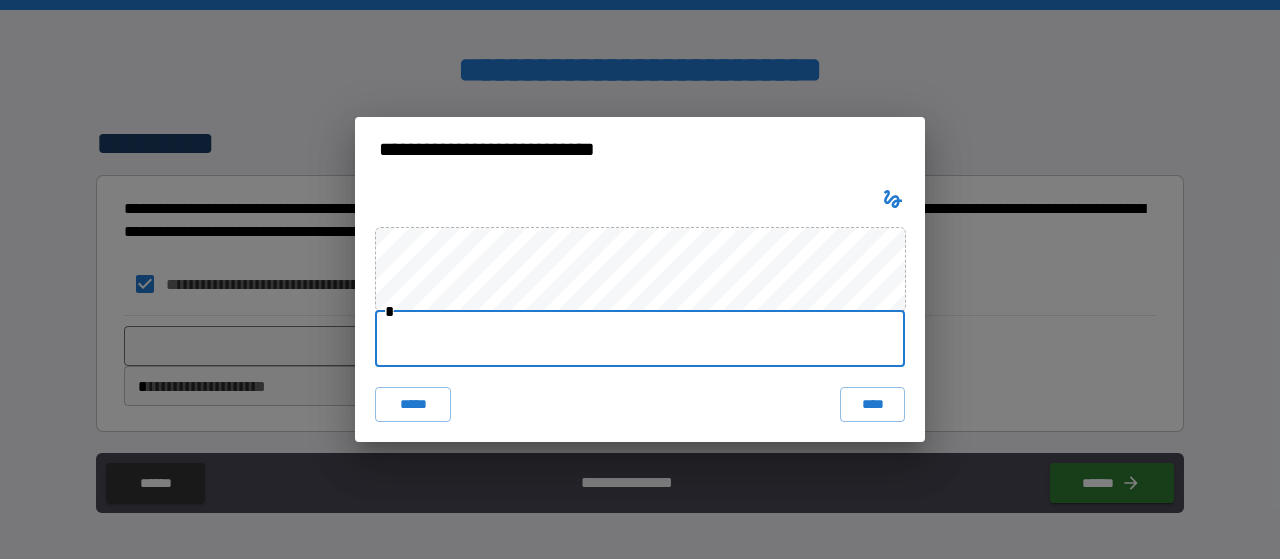 click at bounding box center (640, 339) 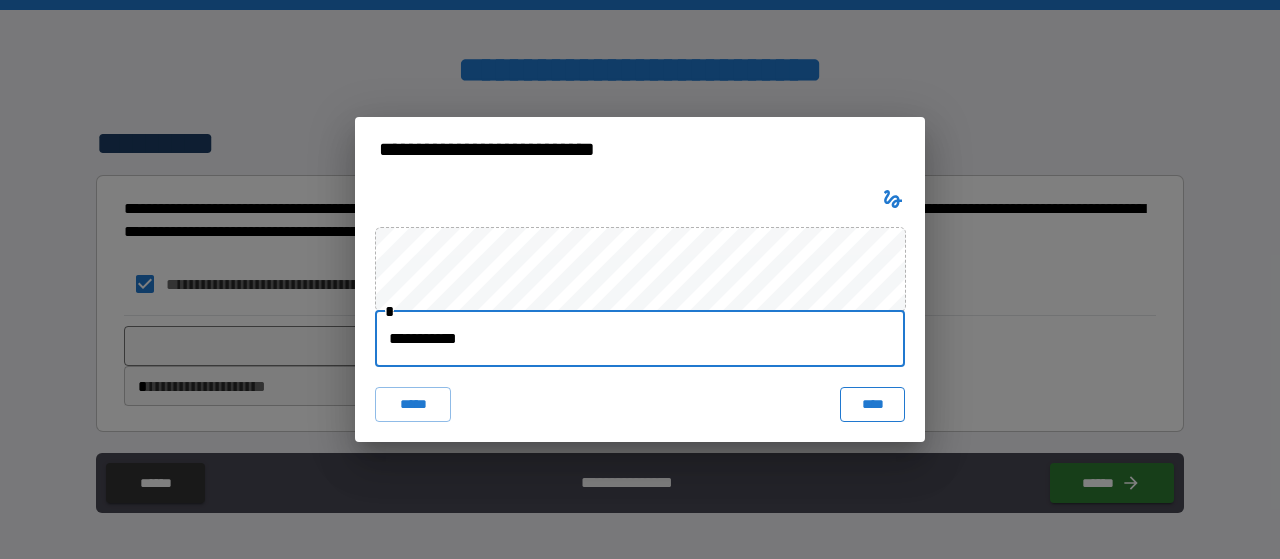 type on "**********" 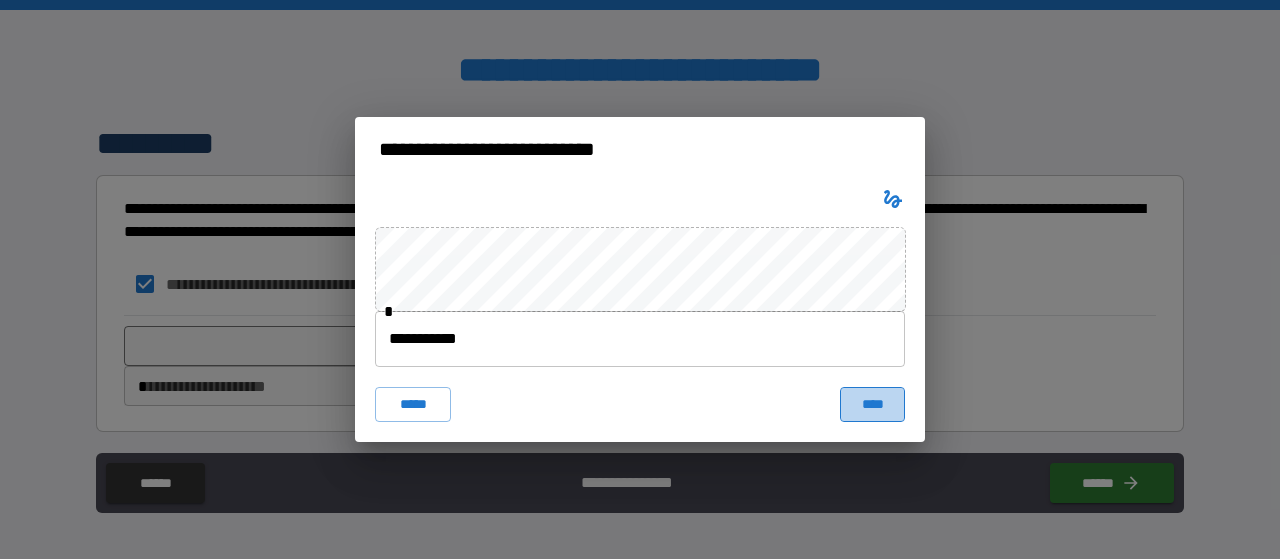click on "****" at bounding box center (872, 405) 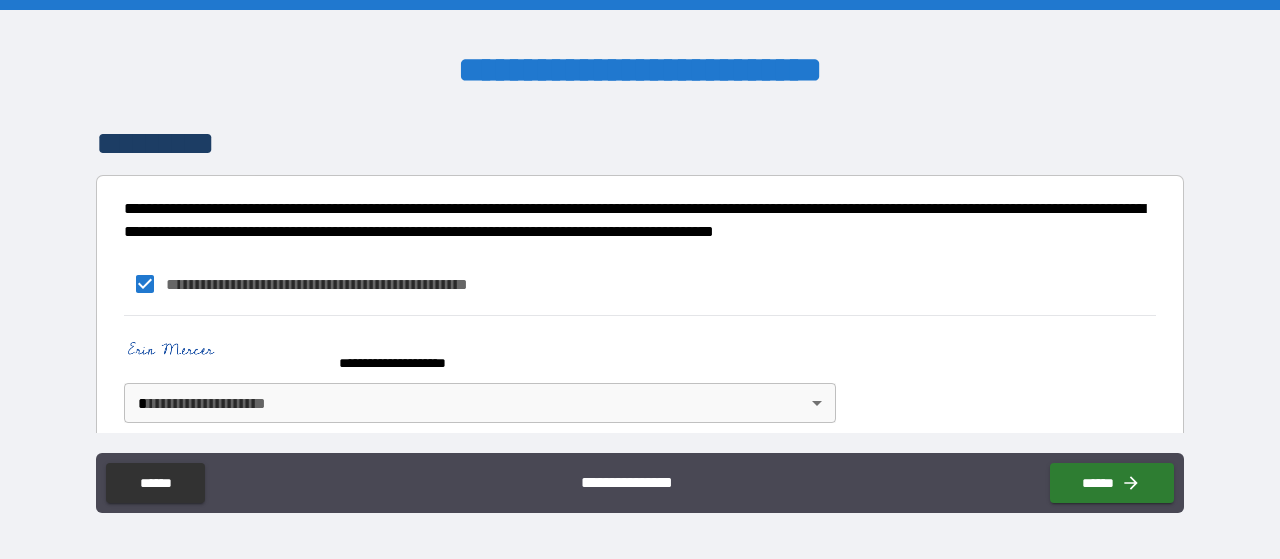scroll, scrollTop: 2793, scrollLeft: 0, axis: vertical 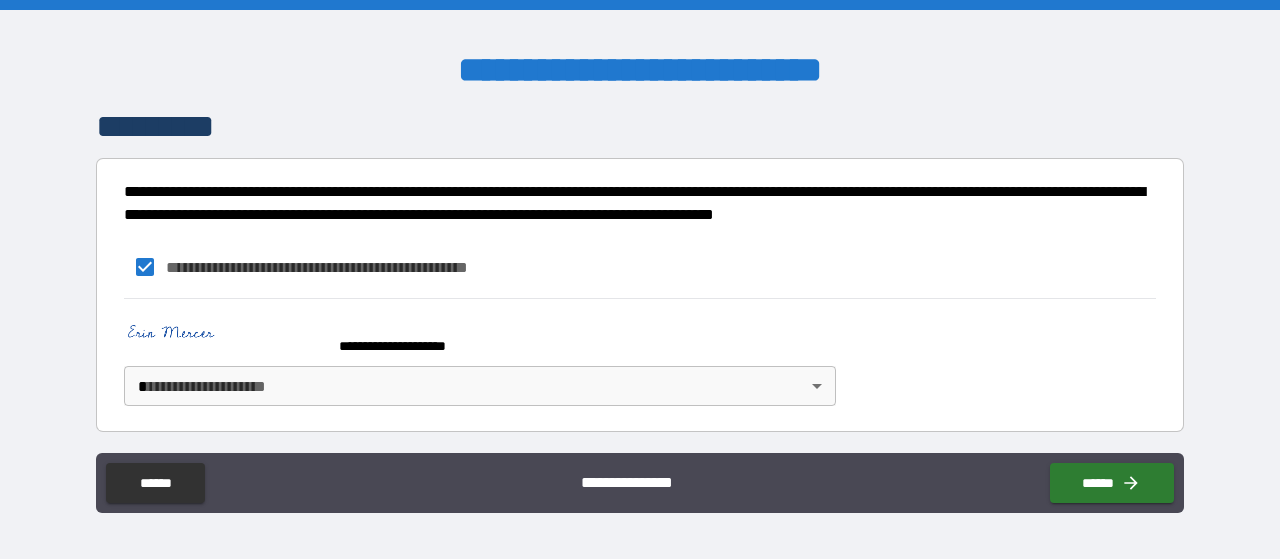 click on "[FIRST] [LAST] [STREET] [CITY] [STATE] [ZIP] [COUNTRY] [PHONE] [EMAIL] [SSN] [CREDIT_CARD] [DOB] [AGE] [TIME]" at bounding box center [640, 272] 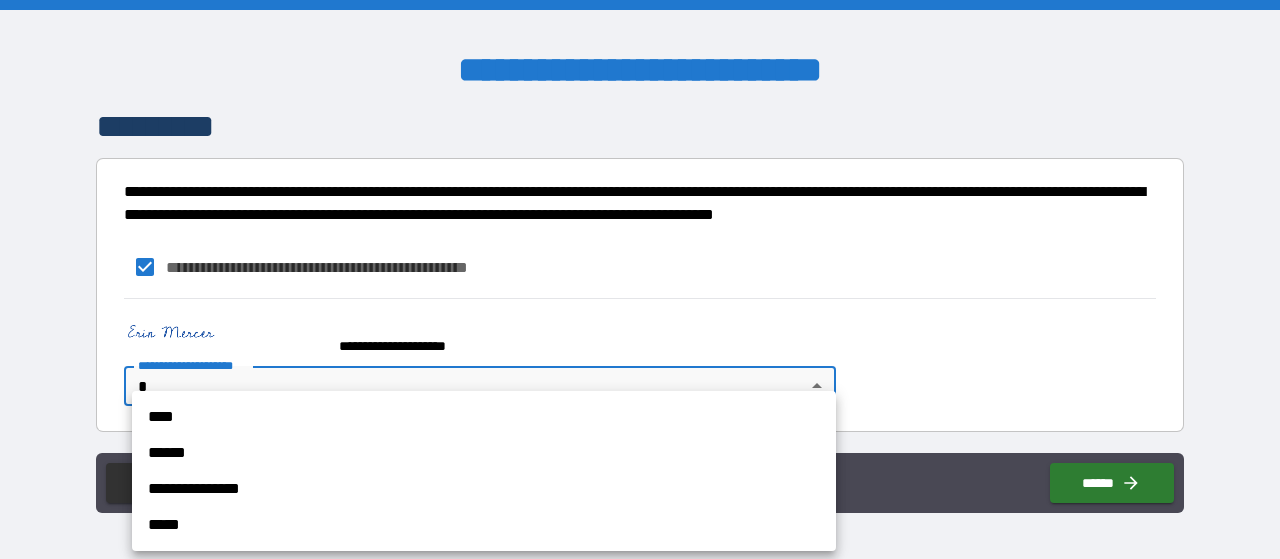 click on "[FIRST] [LAST] [STREET] [CITY] [STATE] [ZIP] [COUNTRY] [PHONE] [EMAIL] [SSN] [CREDIT_CARD] [DOB] [AGE] [TIME]" at bounding box center (640, 279) 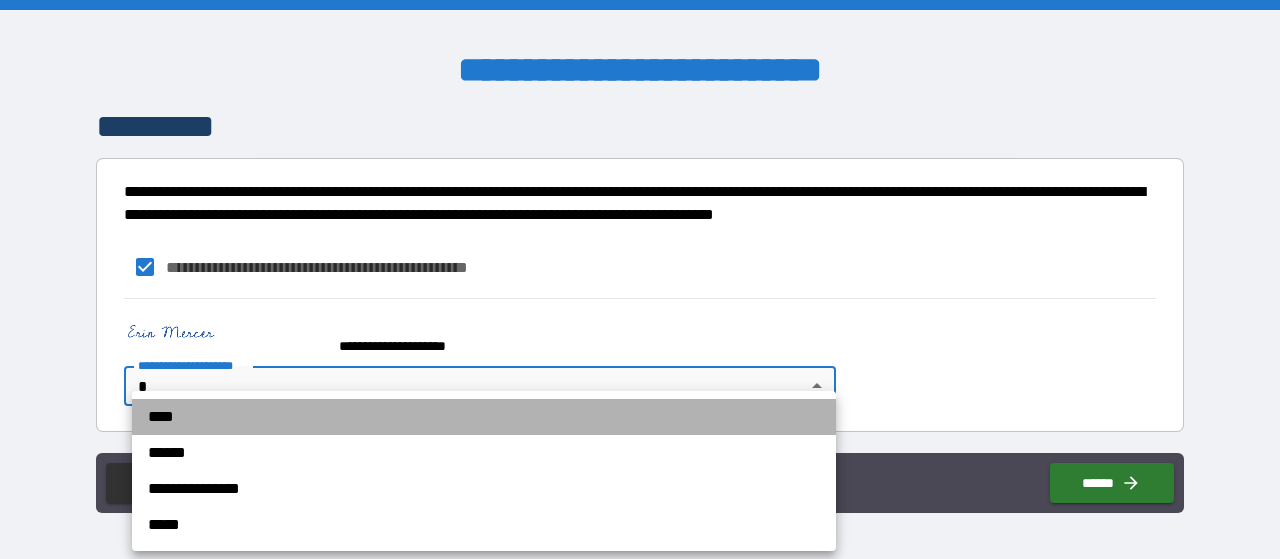 click on "****" at bounding box center [484, 417] 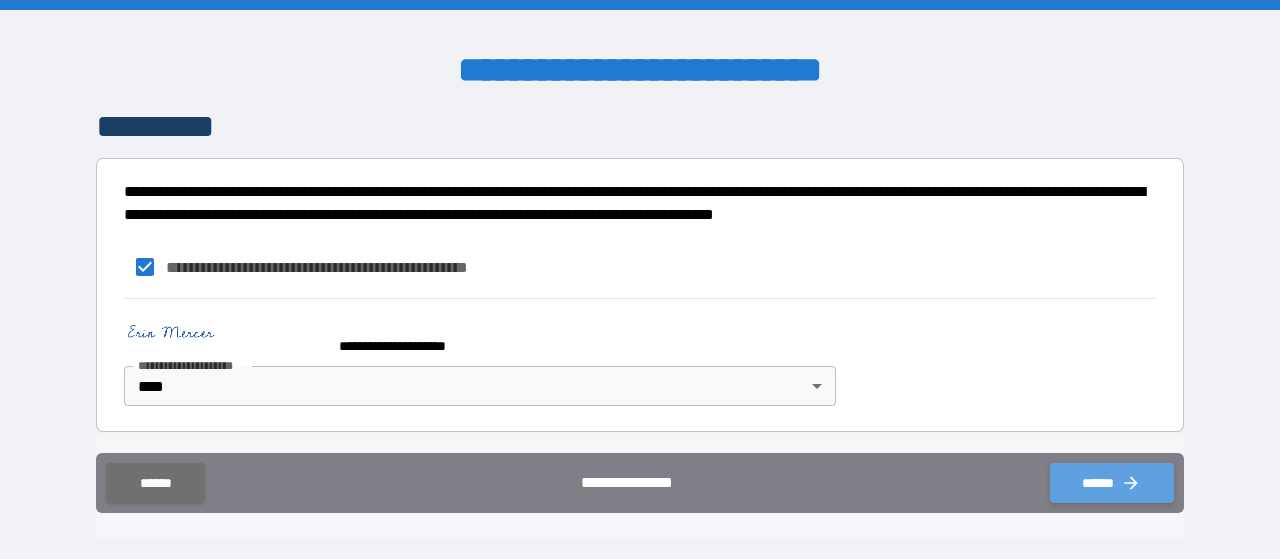 click on "******" at bounding box center [1112, 483] 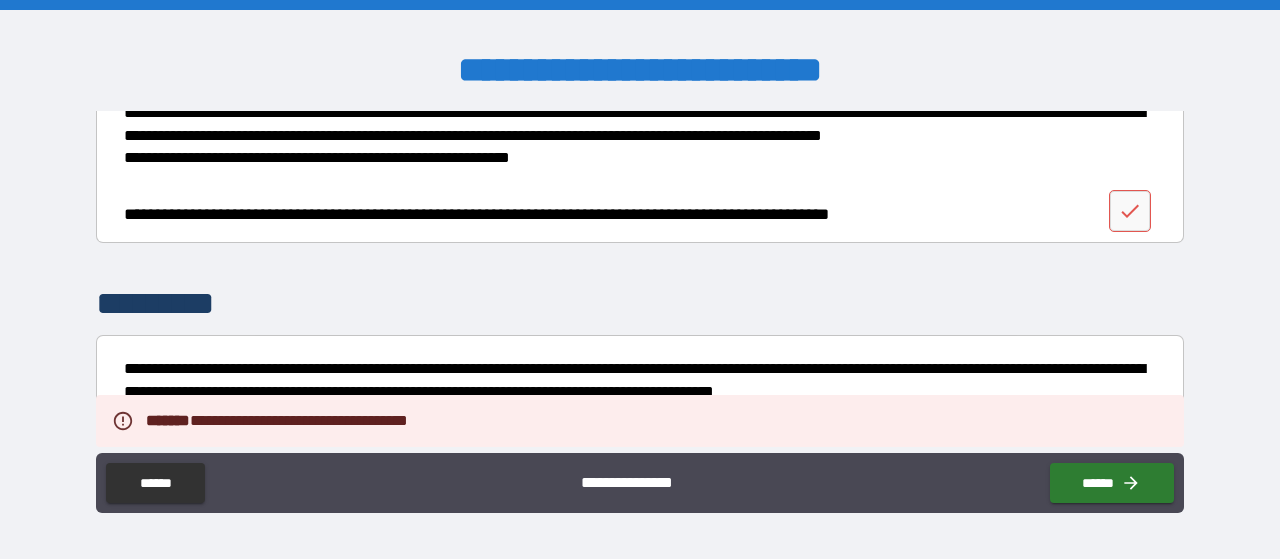 scroll, scrollTop: 2615, scrollLeft: 0, axis: vertical 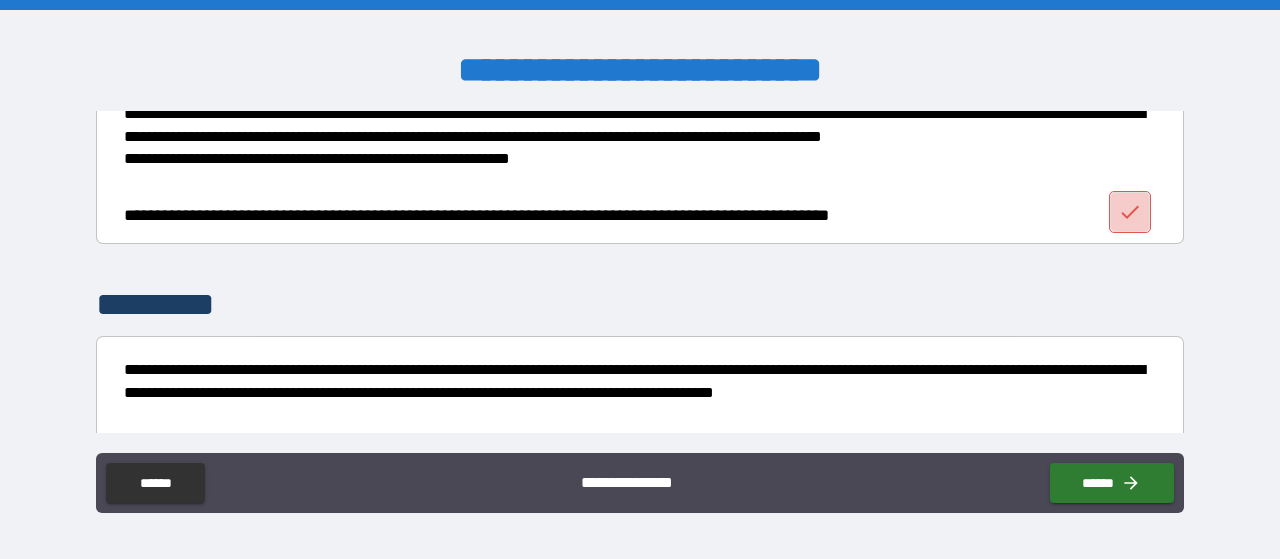 click at bounding box center (1130, 212) 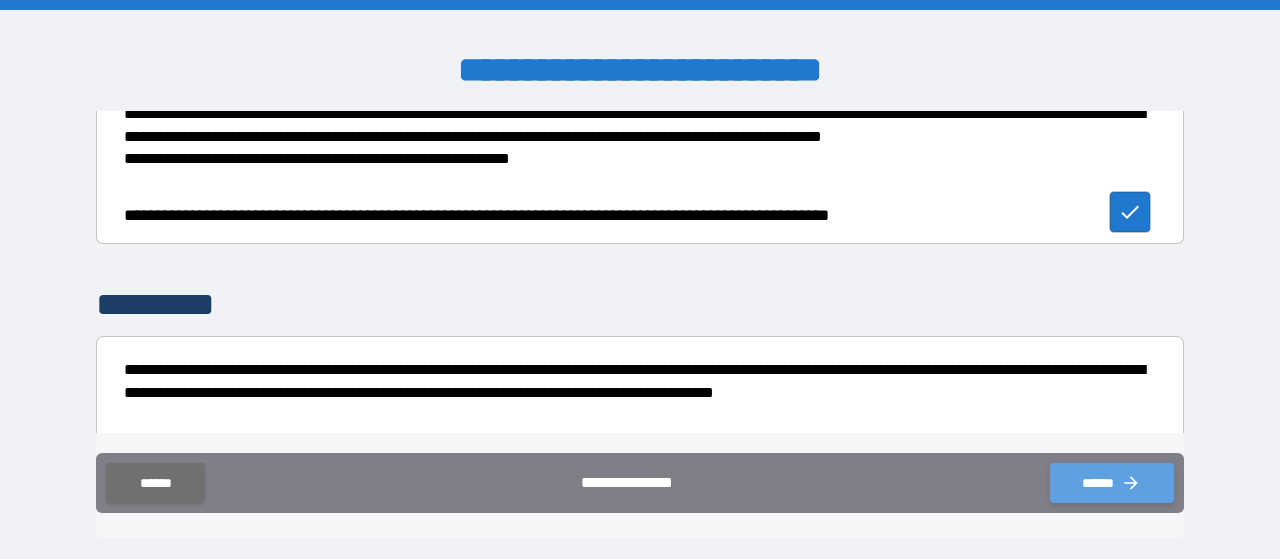 click on "******" at bounding box center [1112, 483] 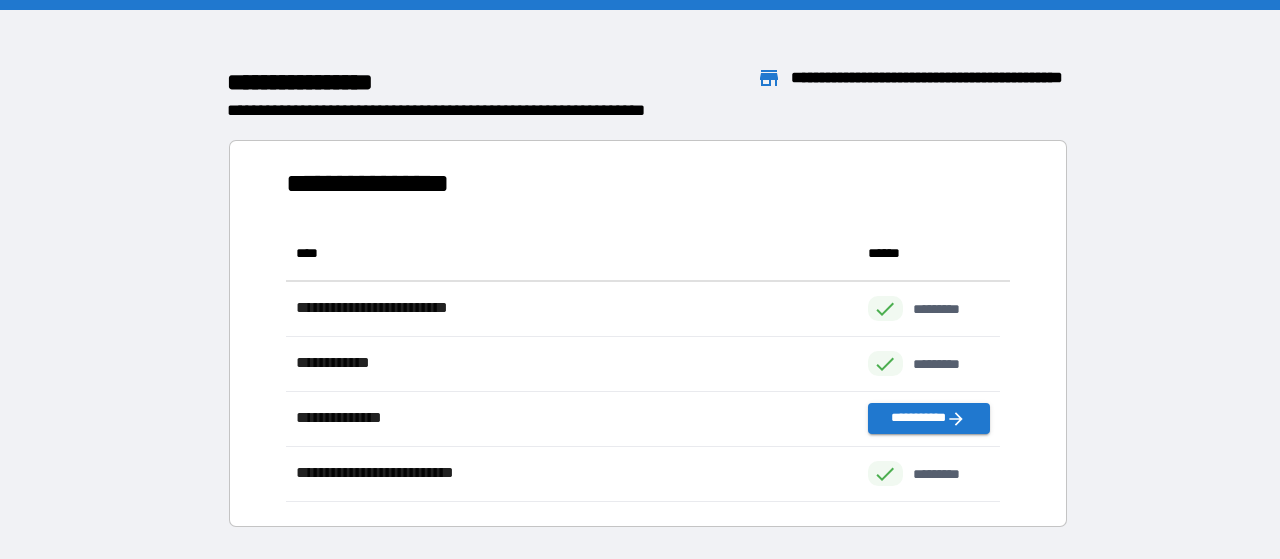 scroll, scrollTop: 16, scrollLeft: 16, axis: both 